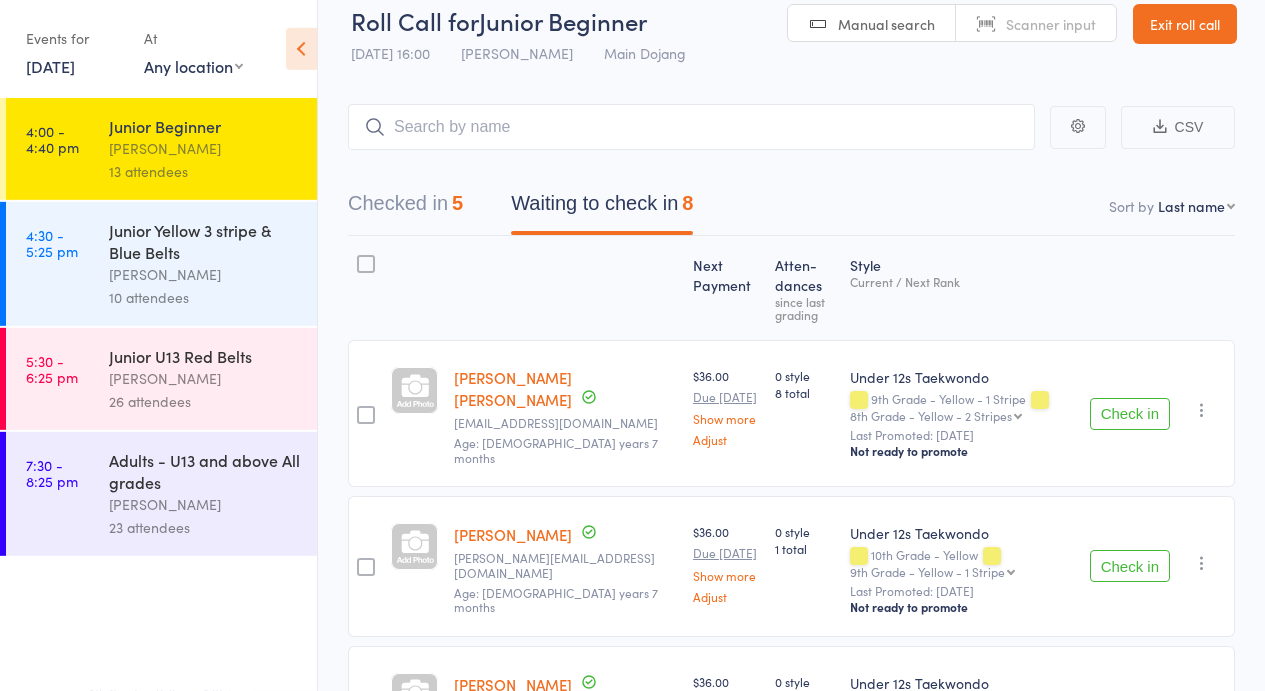 scroll, scrollTop: 32, scrollLeft: 0, axis: vertical 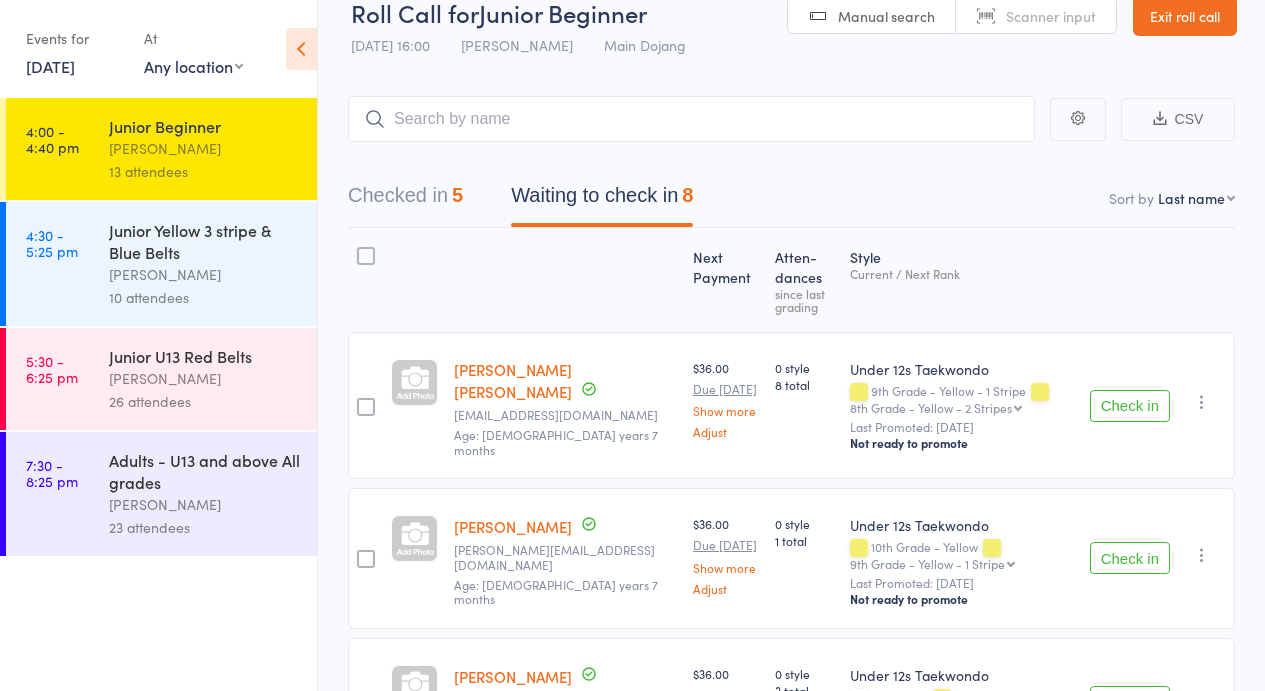 click on "[PERSON_NAME]" at bounding box center (204, 274) 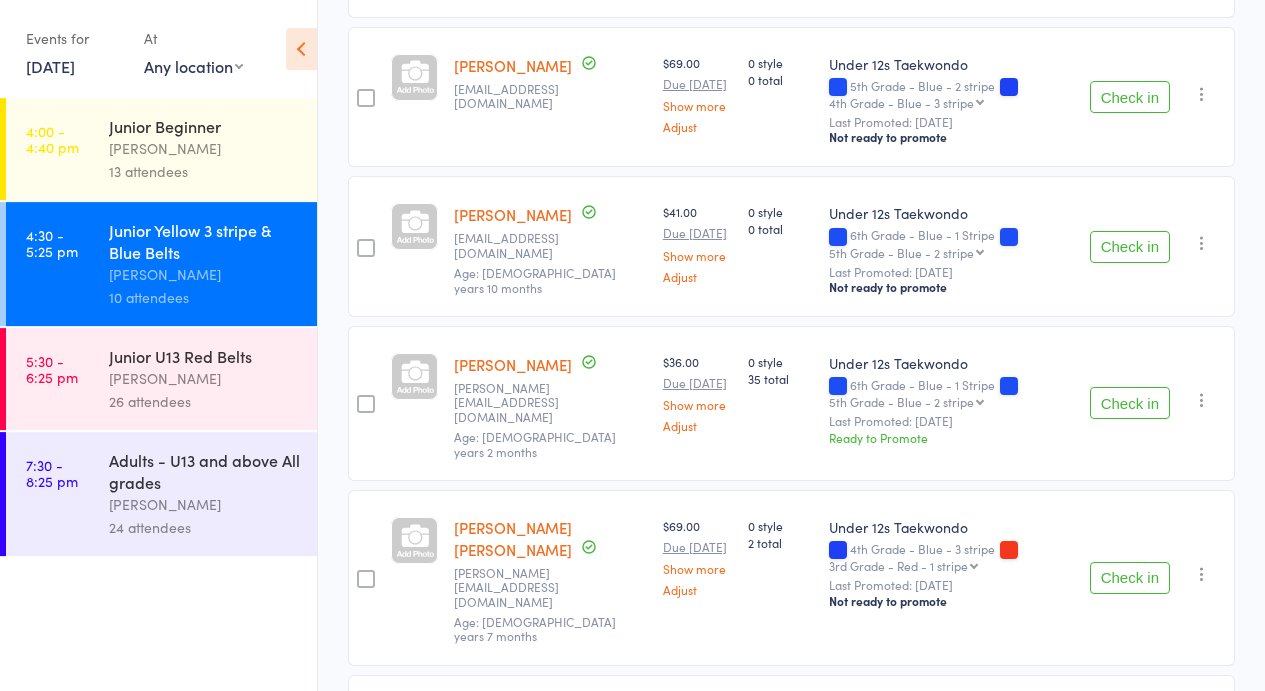 scroll, scrollTop: 864, scrollLeft: 0, axis: vertical 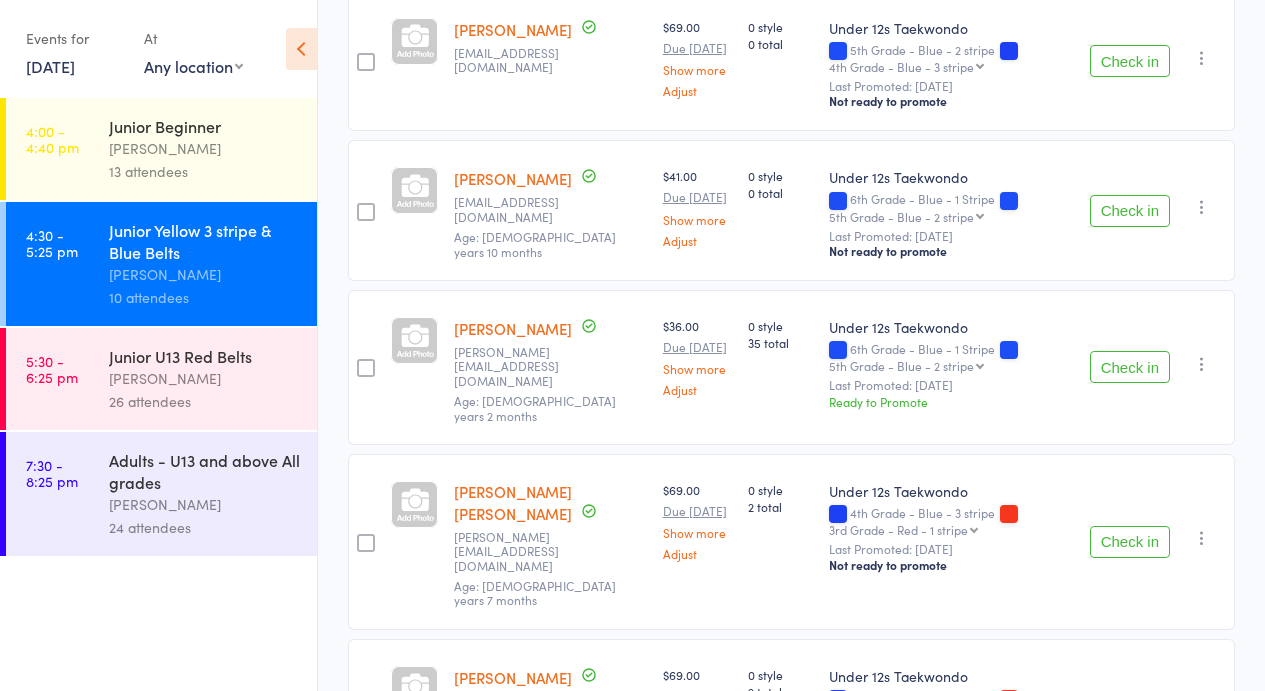 click on "Check in Check in Promote Send message Add Note Add Task Add Flag Remove Mark absent" at bounding box center (1158, 210) 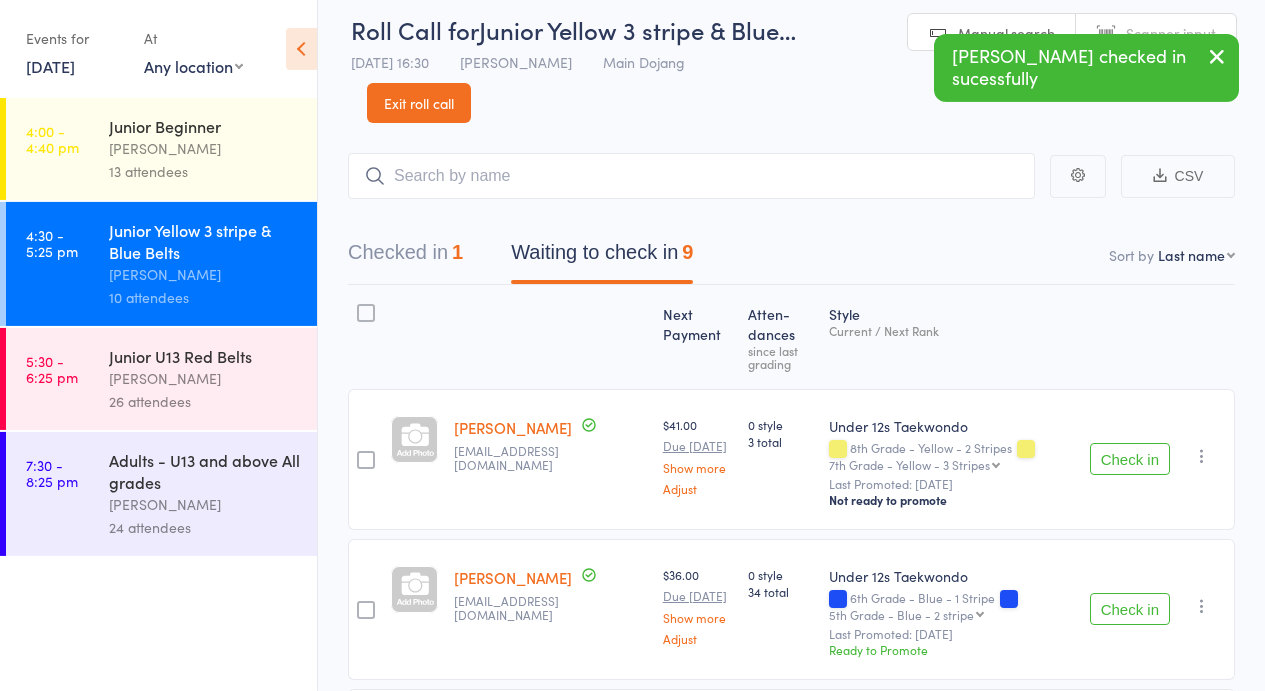 scroll, scrollTop: 0, scrollLeft: 0, axis: both 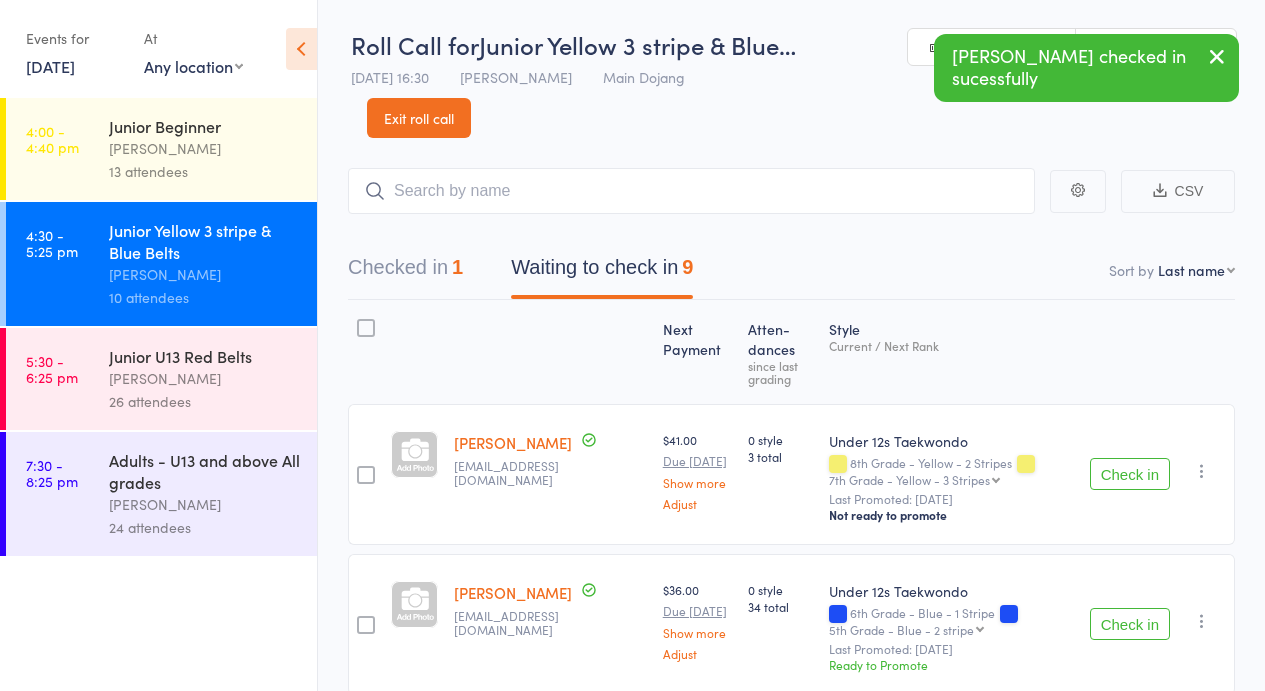 click on "CSV
Checked in  1 Waiting to check in  9
Sort by   Last name First name Last name Birthday today? Behind on payments? Check in time Next payment date Next payment amount Membership name Membership expires Ready to grade Style and Rank Style attendance count All attendance count Last Promoted Next Payment Atten­dances since last grading Style Current / Next Rank Harry Davis    emmajanedavis1@gmail.com $41.00 Due Jul 21  Show more Adjust 0 style 3 total Under 12s Taekwondo 8th Grade - Yellow - 2 Stripes  7th Grade - Yellow - 3 Stripes  7th Grade - Yellow - 3 Stripes 6th Grade - Blue - 1 Stripe 5th Grade - Blue - 2 stripe 4th Grade - Blue - 3 stripe 3rd Grade - Red - 1 stripe 2nd Grade - Red - 2 stripe 1st Grade- Red - 3 stripe Cho Dan Bo 1st Poom Junior Black Belt 1st Poom - 1st Level Grade 1st Poom - 2nd Level Grade 1st Poom - 3rd Level Grade 2nd Poom Junior Black belt 2nd Poom - 1st Level Grade 2nd Poom - 2nd Level Grade 2nd Poom - 3rd Level Grade 3rd Poom Junior Black Belt Last Promoted: May 24, 2025" at bounding box center (791, 1017) 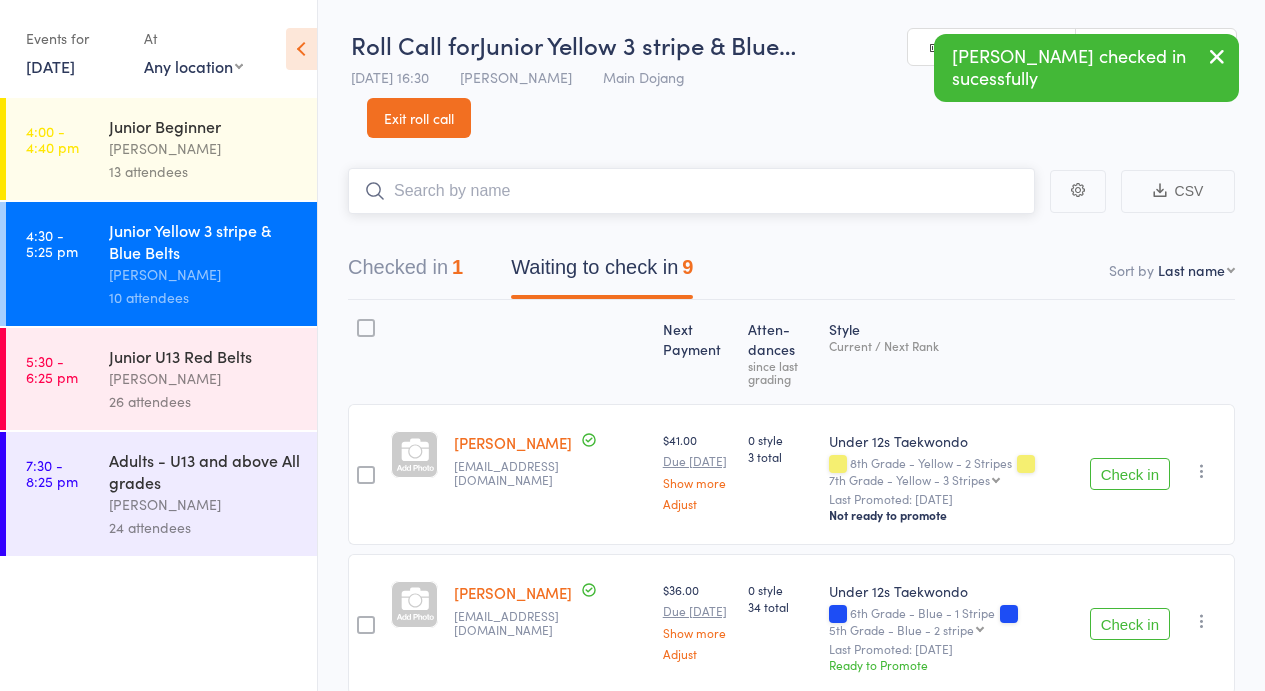 click at bounding box center (691, 191) 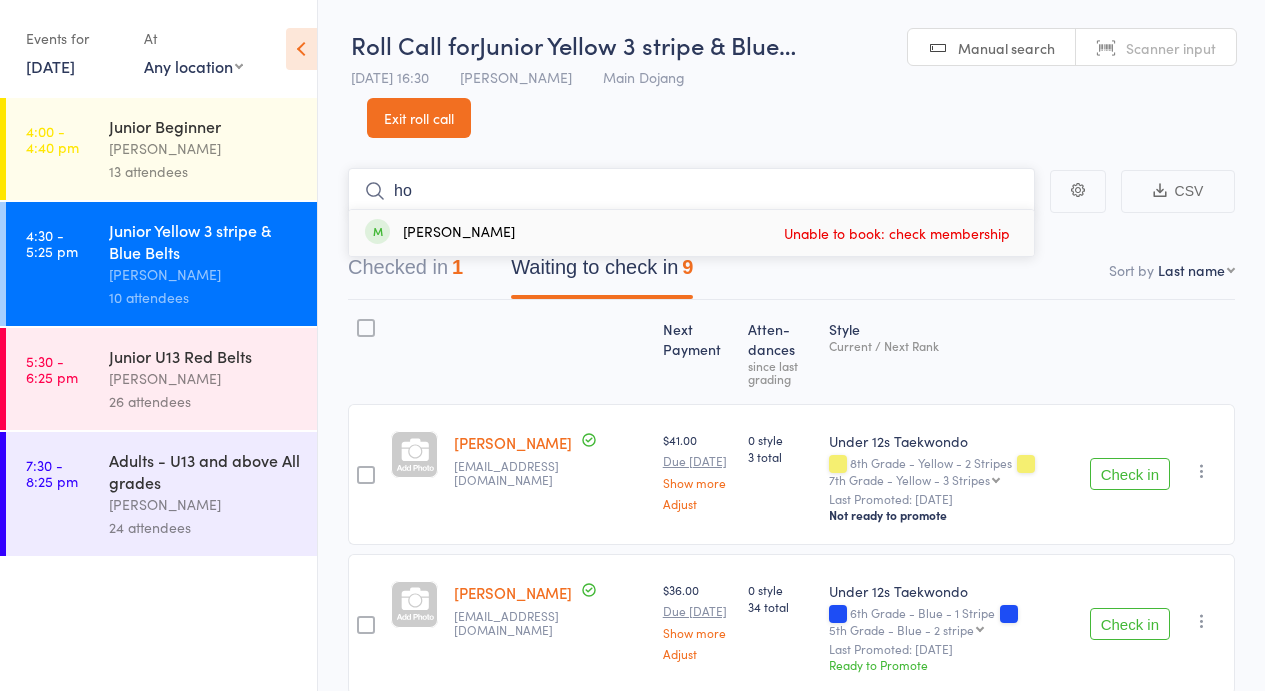 type on "h" 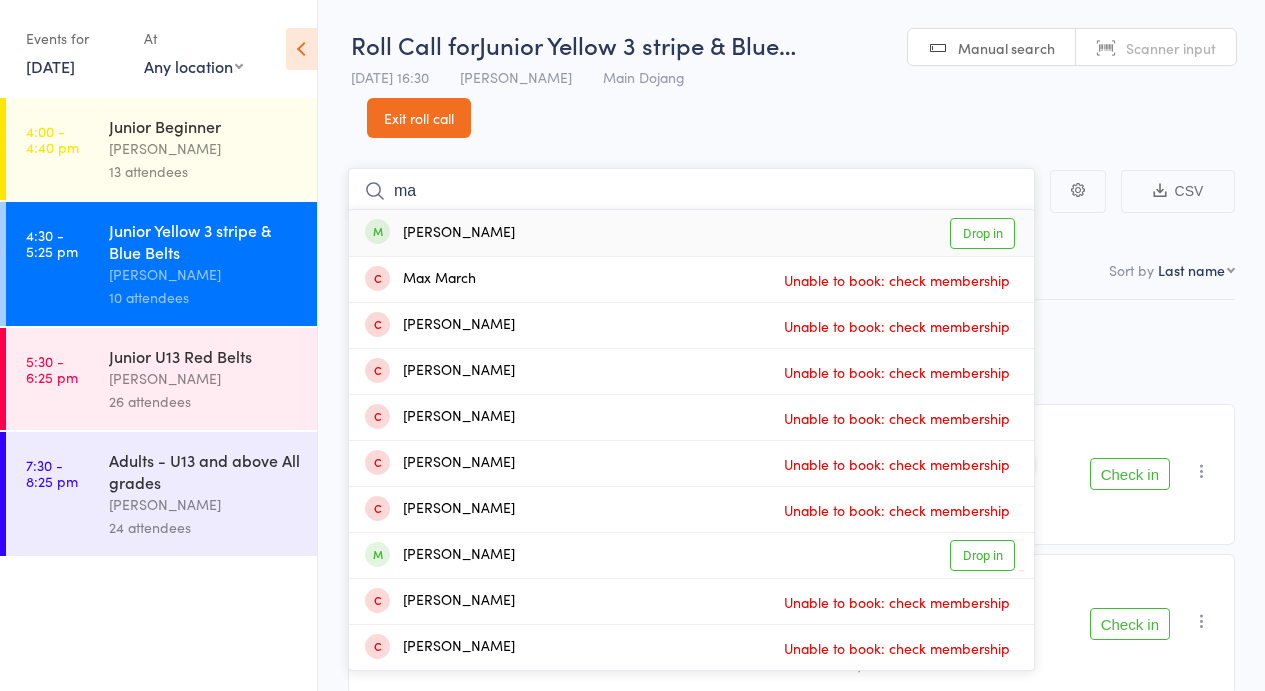 type on "m" 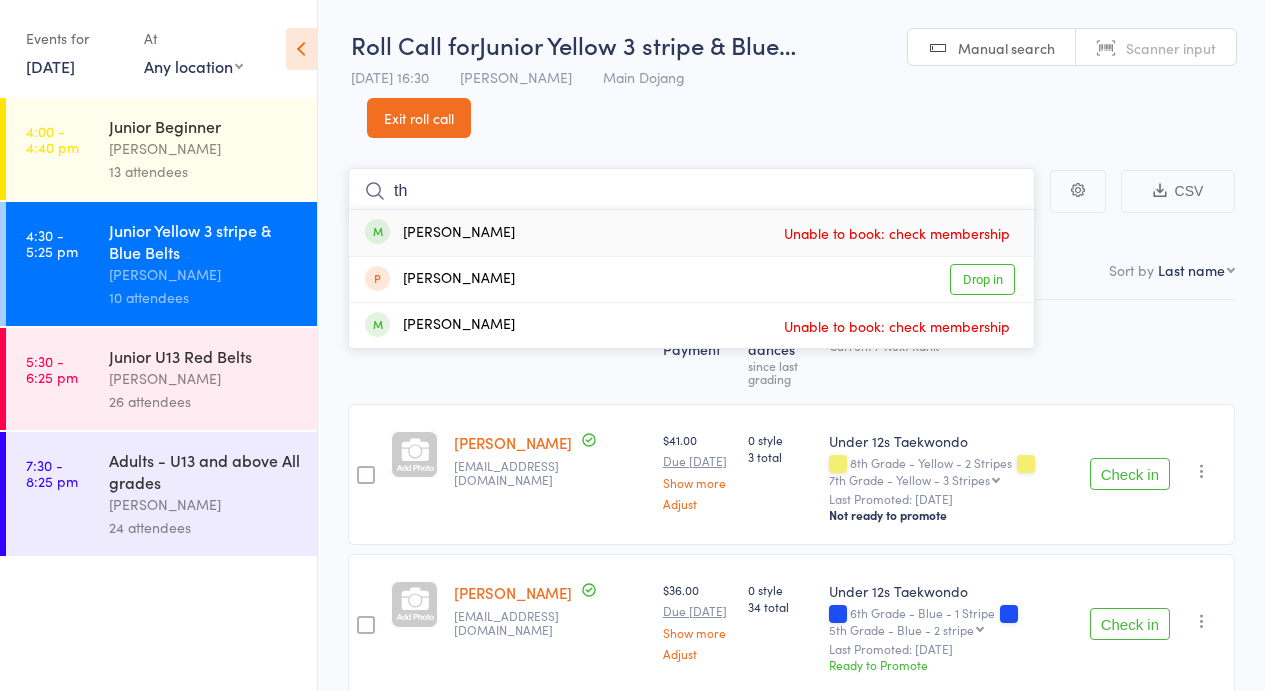 type on "t" 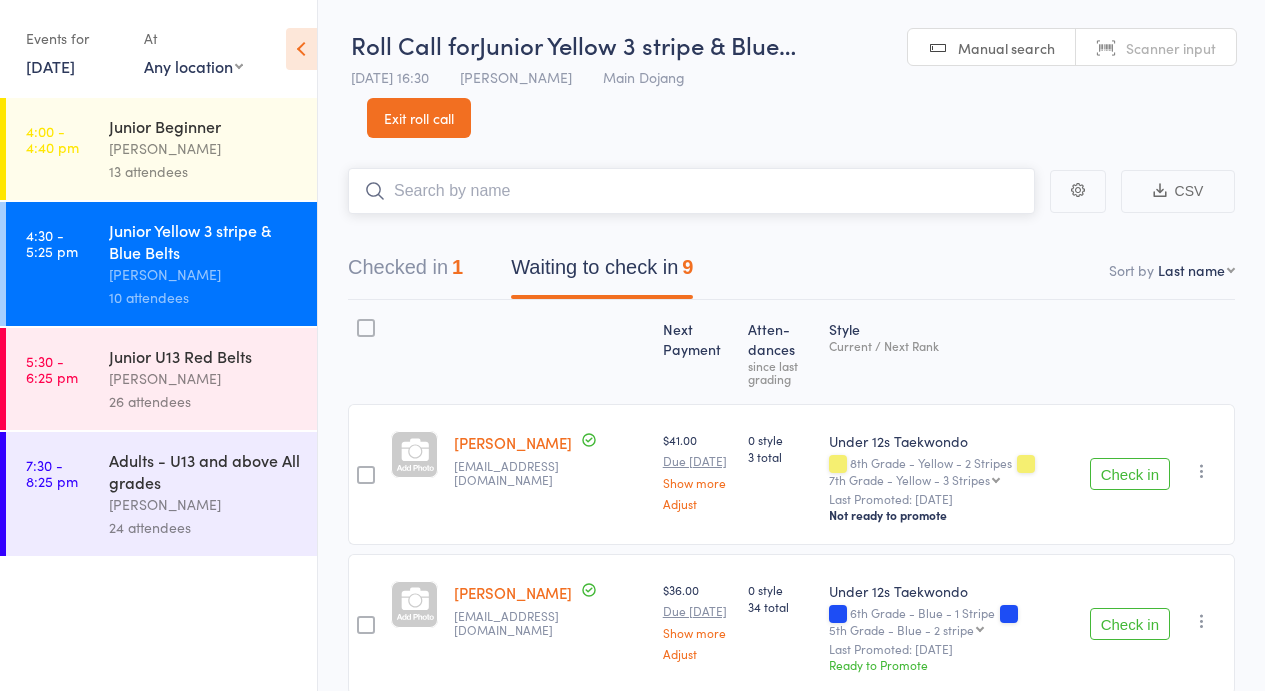 type 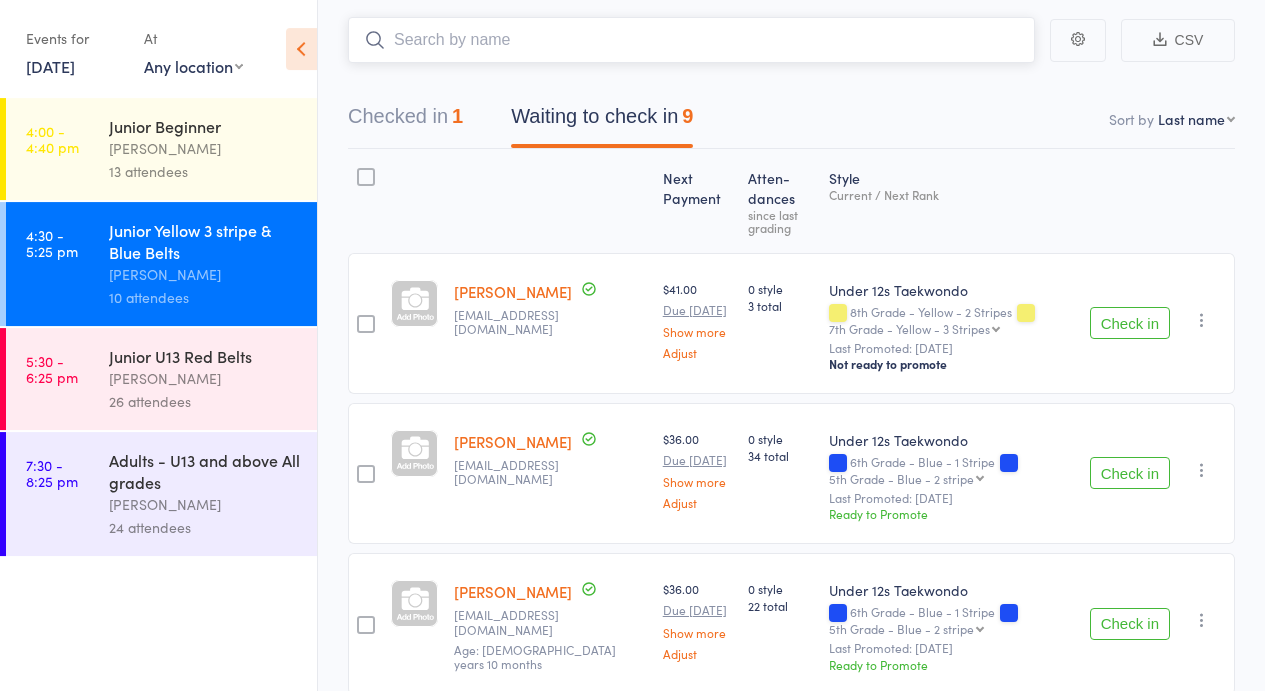 scroll, scrollTop: 0, scrollLeft: 0, axis: both 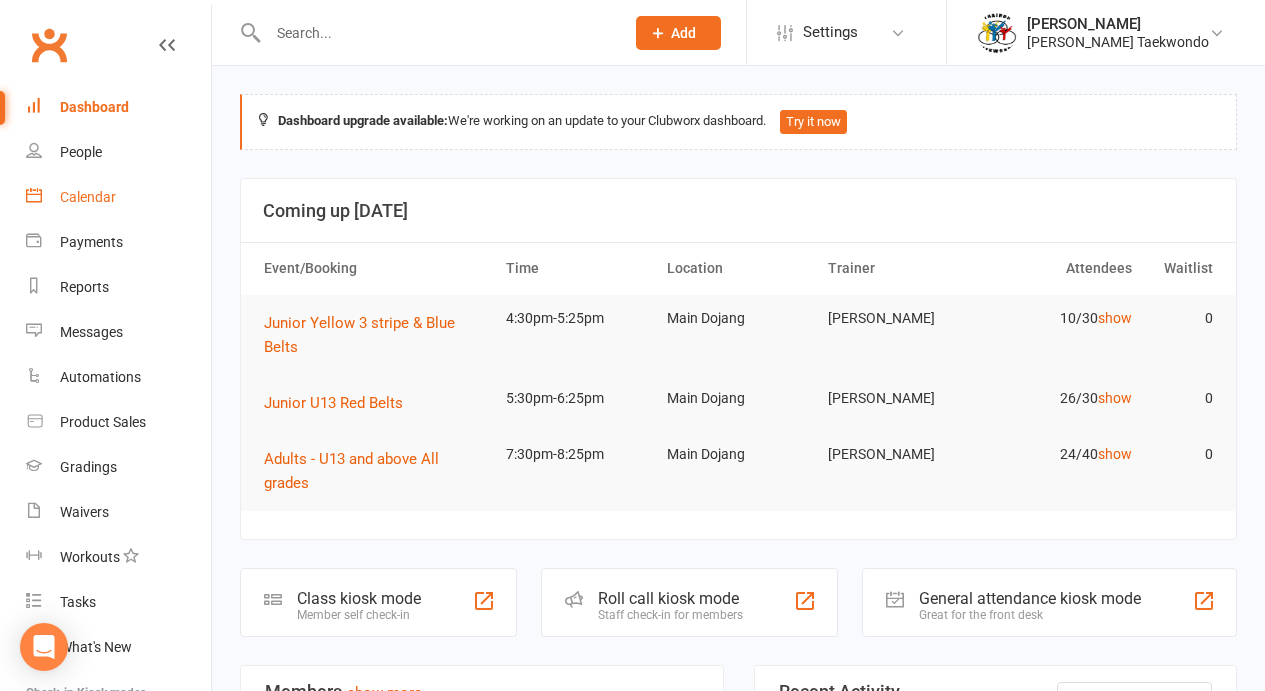 click on "Calendar" at bounding box center [118, 197] 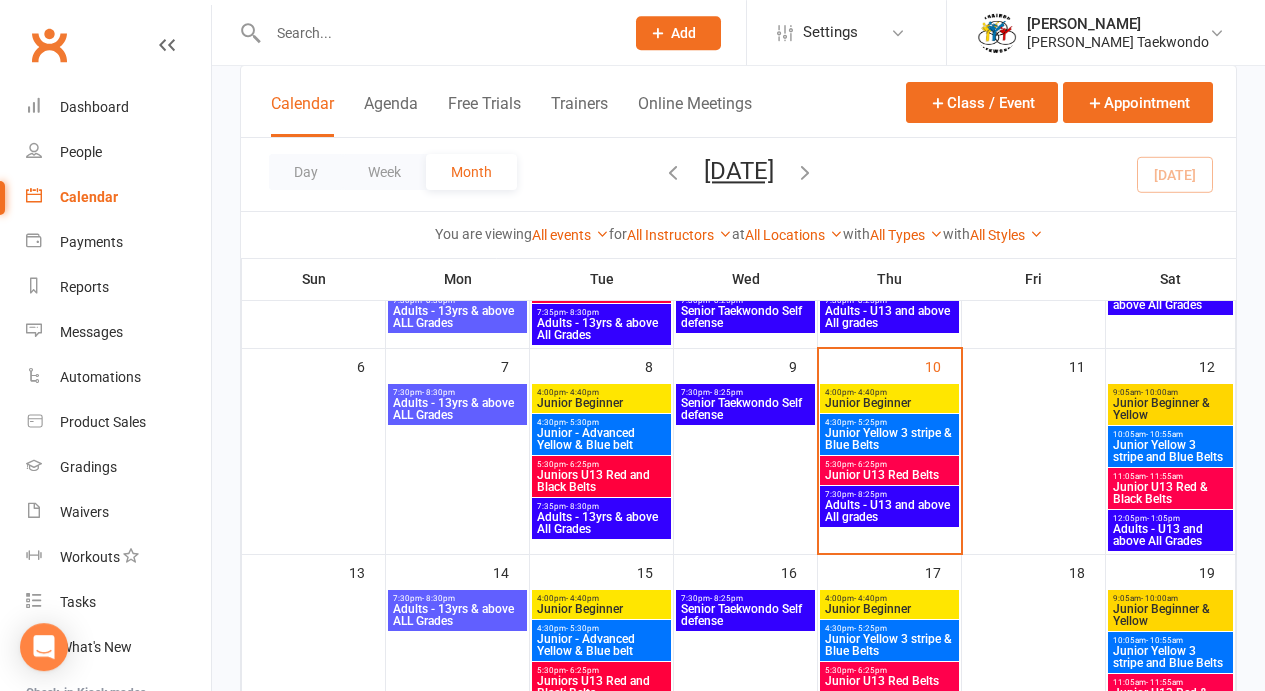 scroll, scrollTop: 368, scrollLeft: 0, axis: vertical 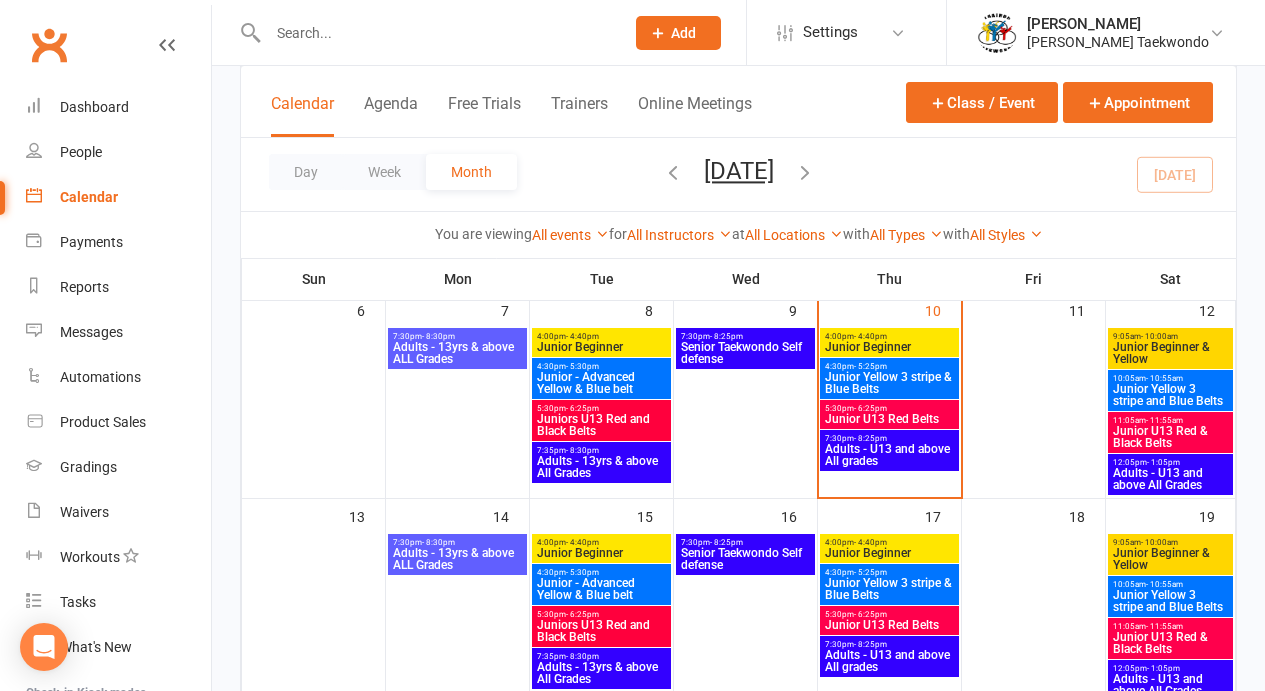 click on "Junior Yellow 3 stripe &  Blue Belts" at bounding box center [889, 383] 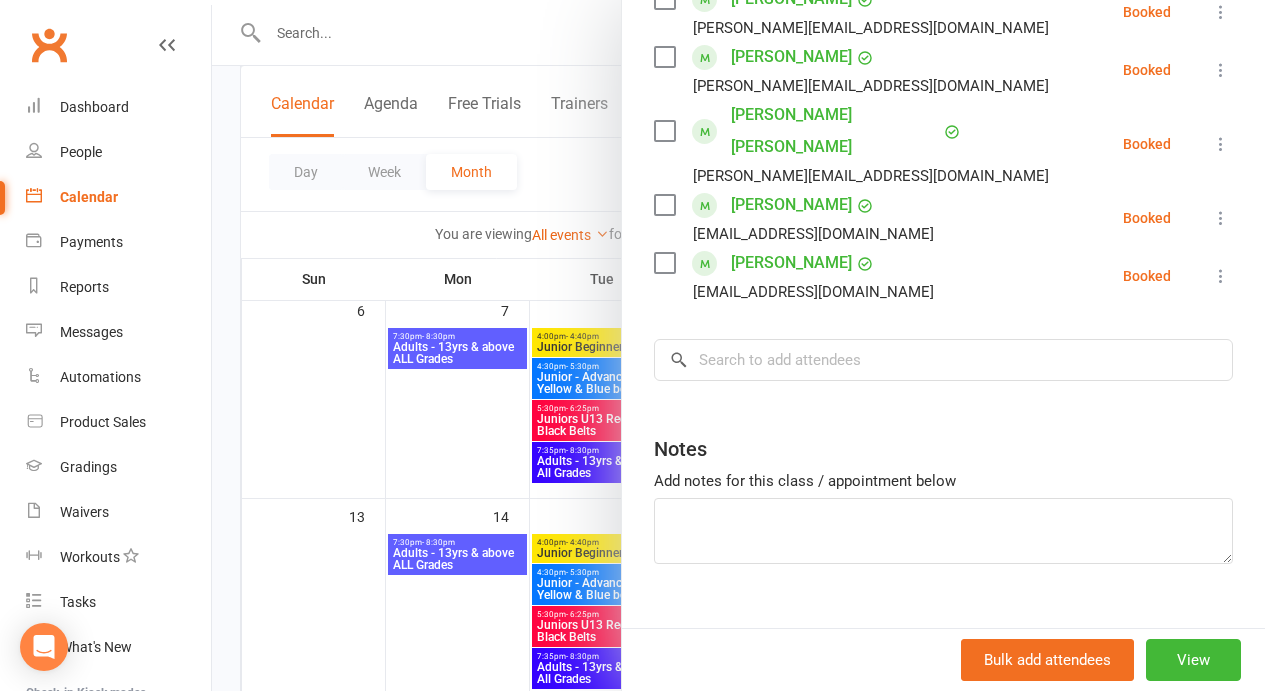 scroll, scrollTop: 685, scrollLeft: 0, axis: vertical 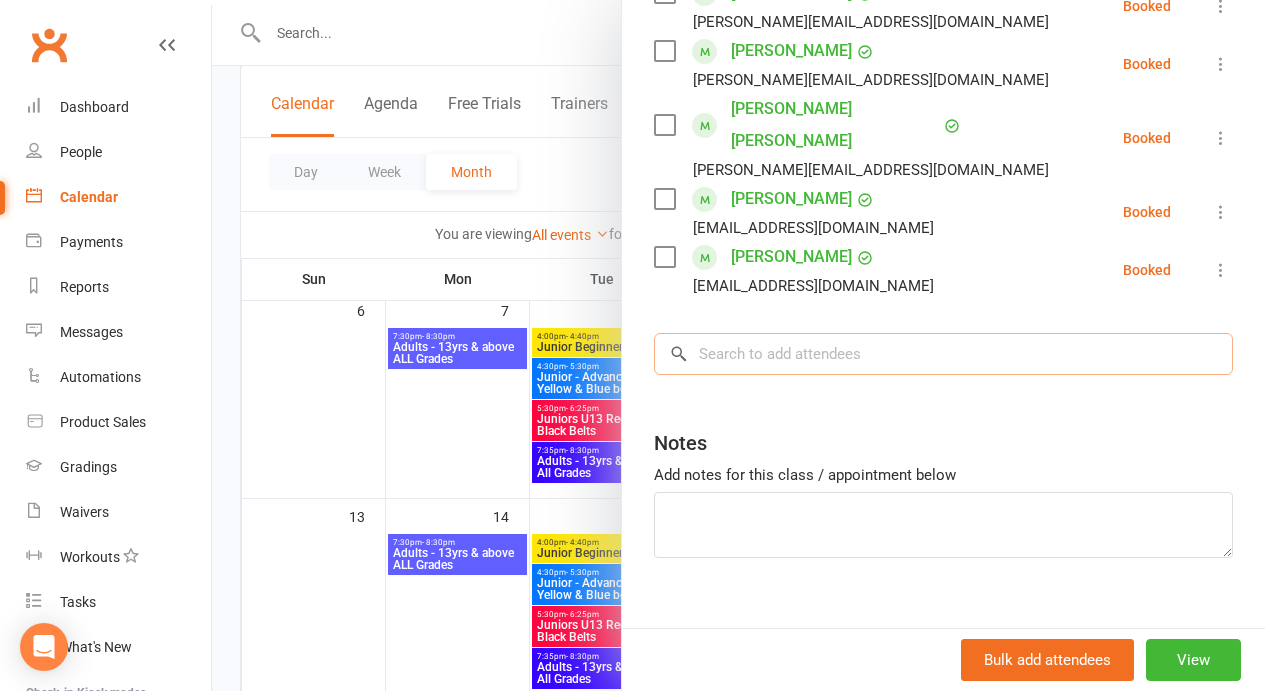 click at bounding box center (943, 354) 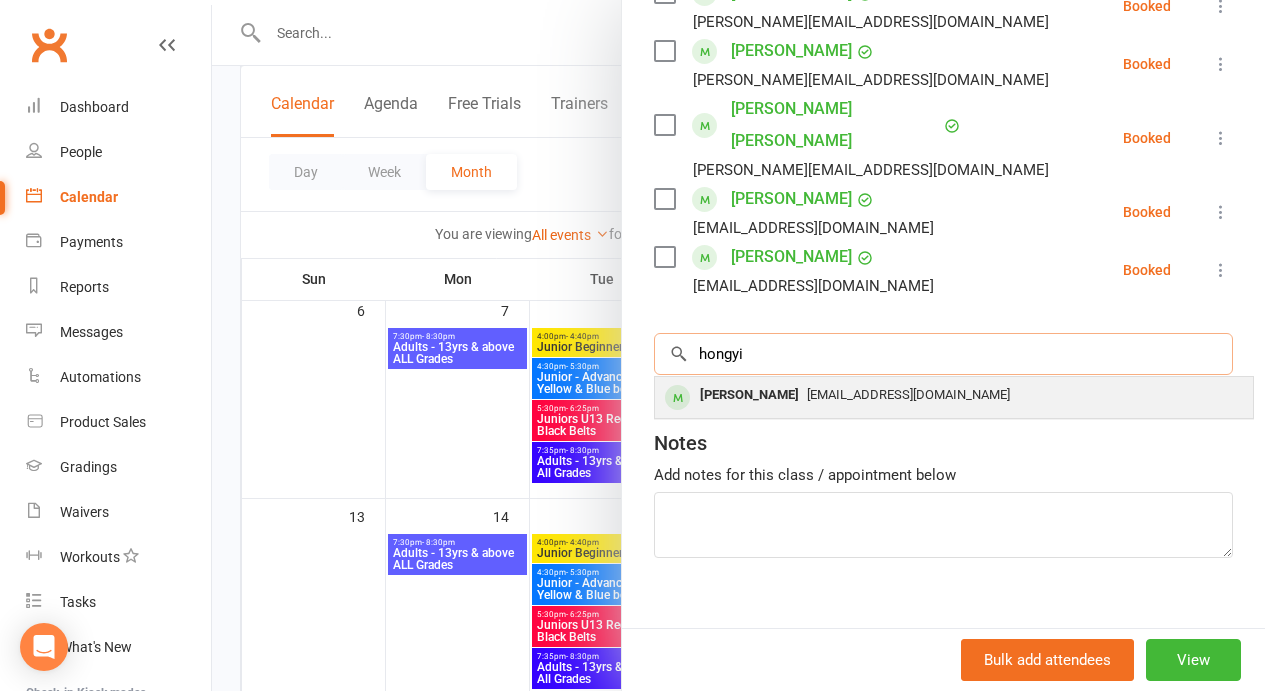 type on "hongyi" 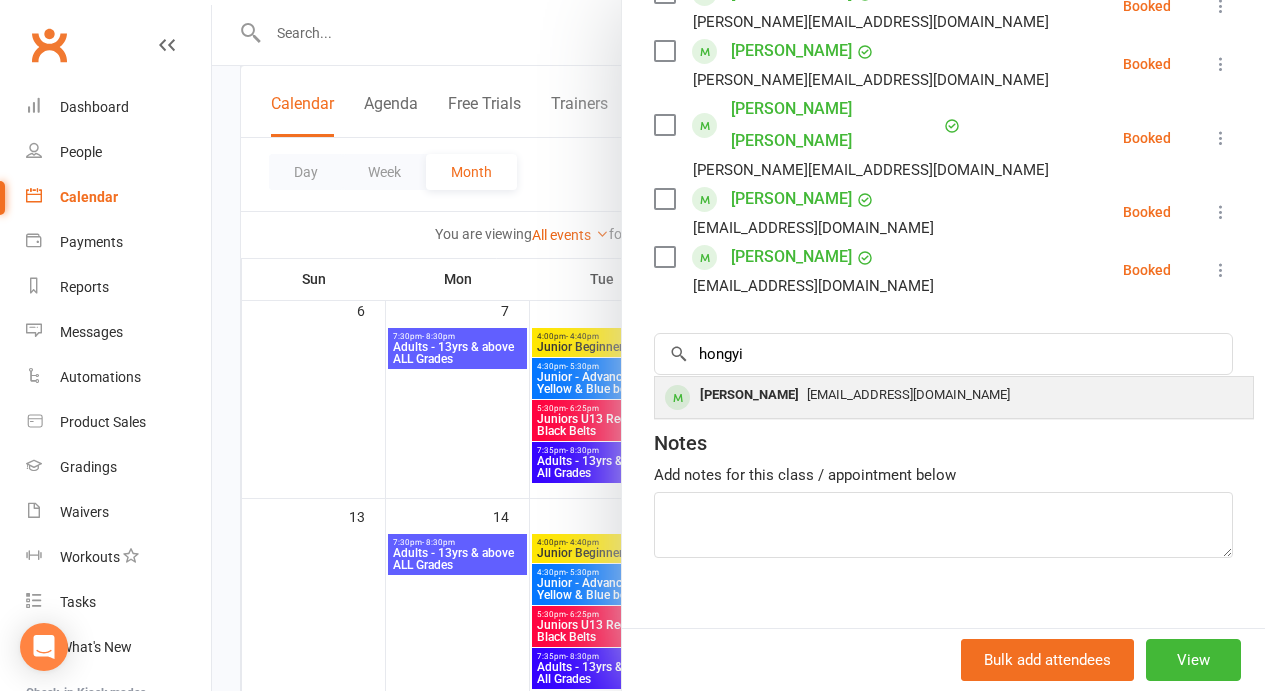 click on "[EMAIL_ADDRESS][DOMAIN_NAME]" at bounding box center [908, 394] 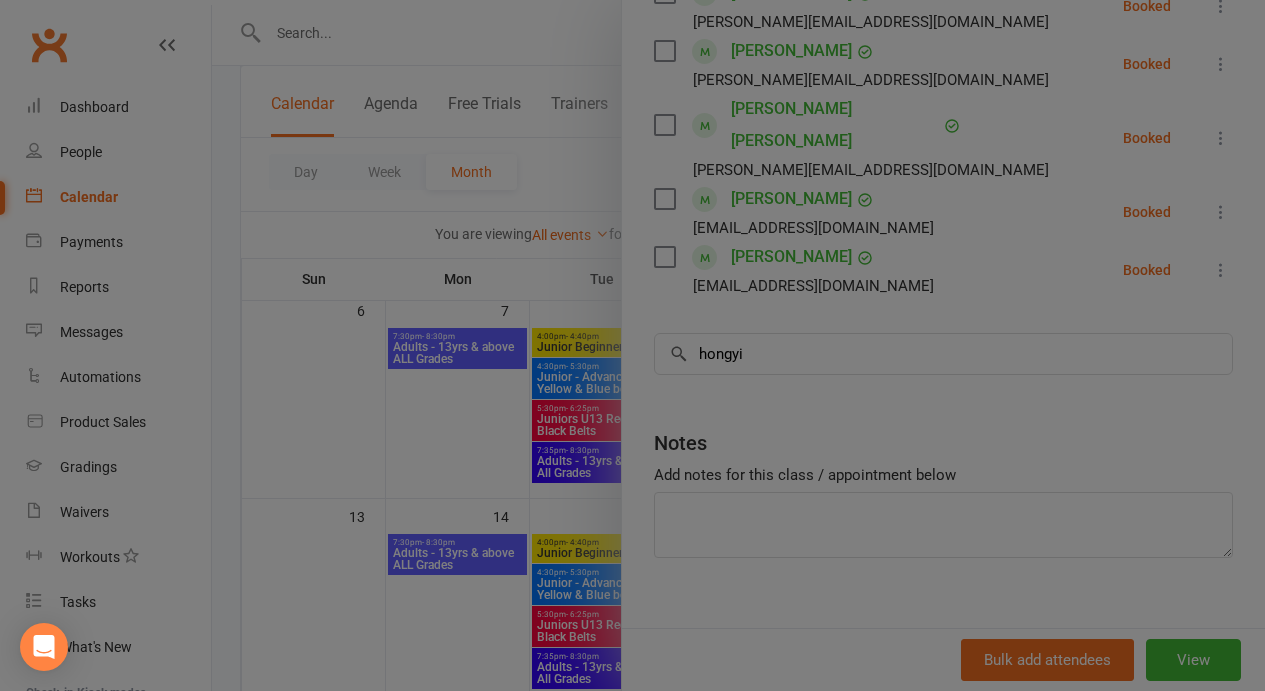type 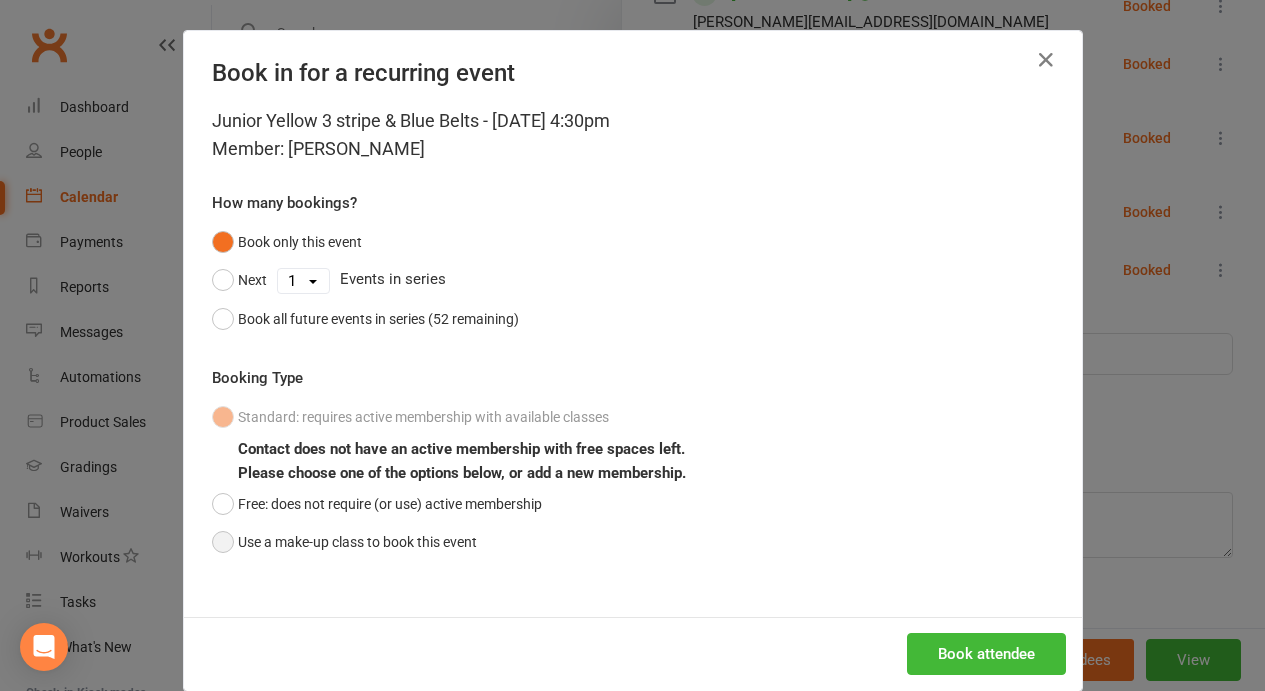 click on "Use a make-up class to book this event" at bounding box center [344, 542] 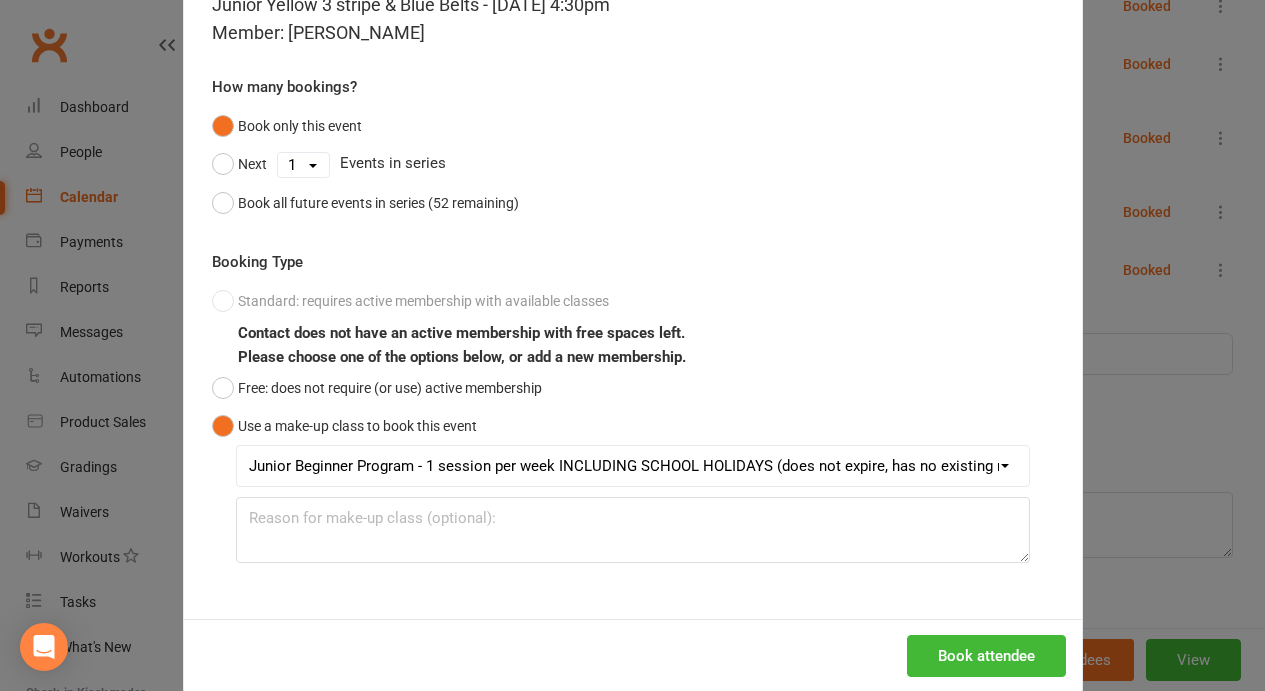 scroll, scrollTop: 151, scrollLeft: 0, axis: vertical 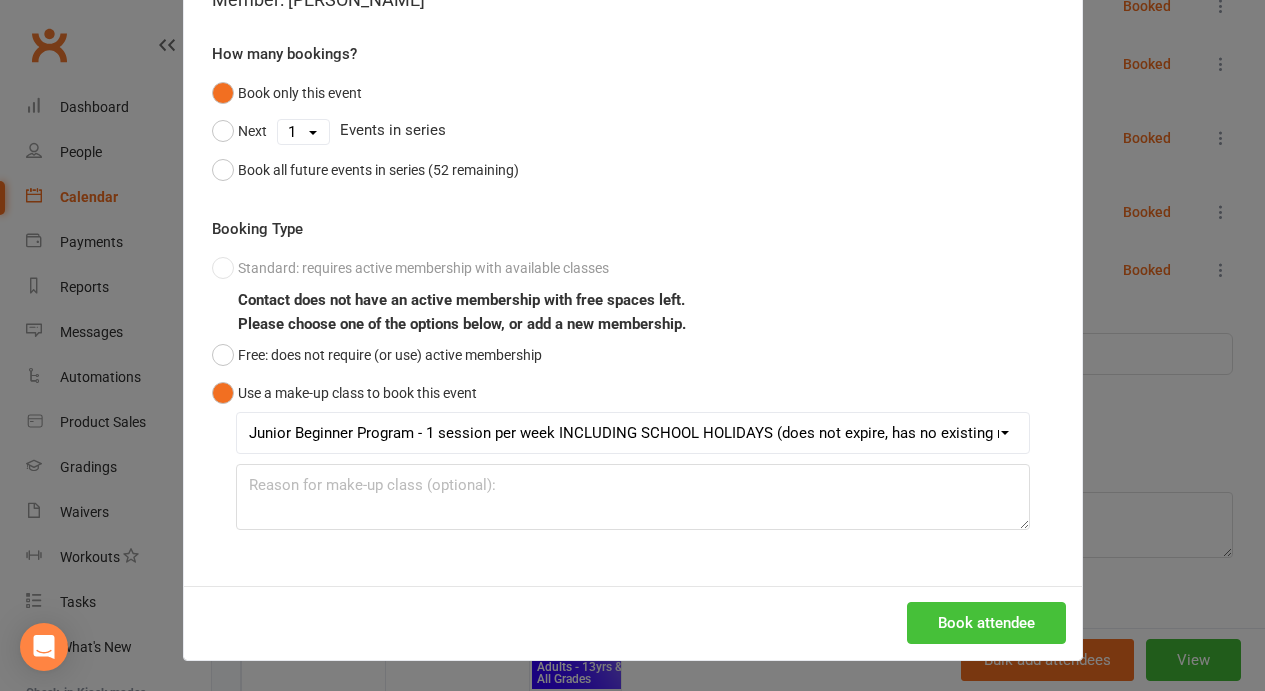 click on "Book attendee" at bounding box center [986, 623] 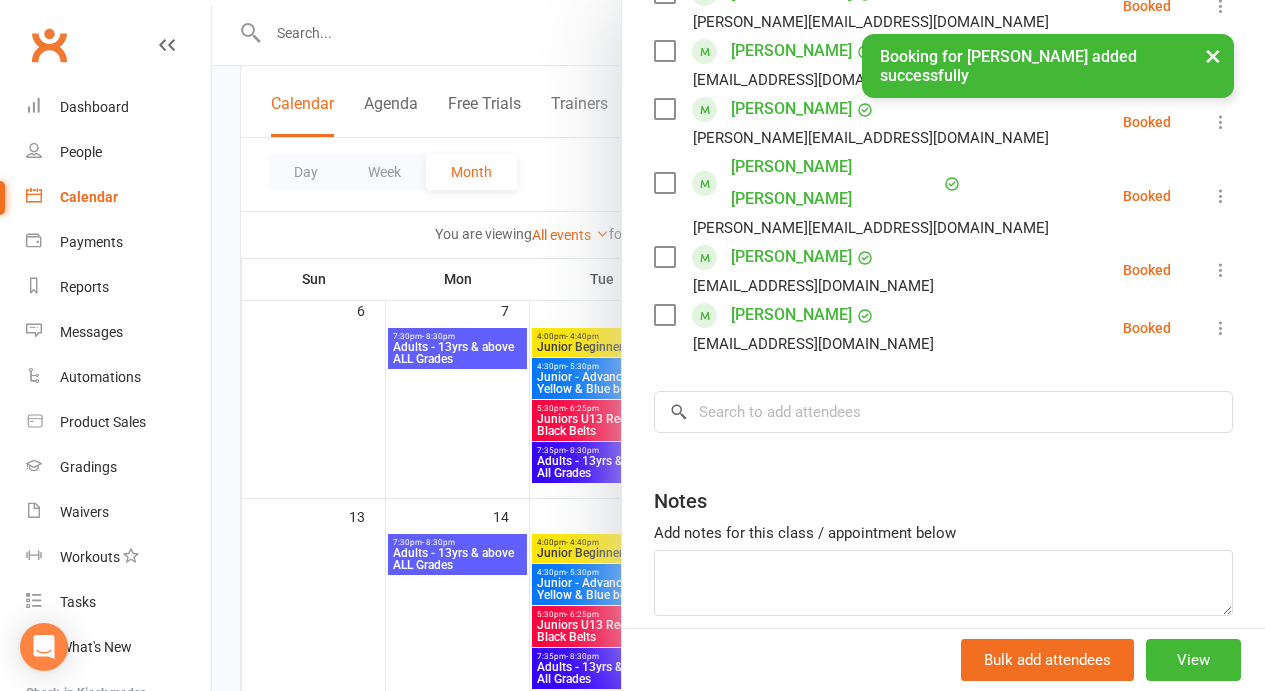 click at bounding box center [738, 345] 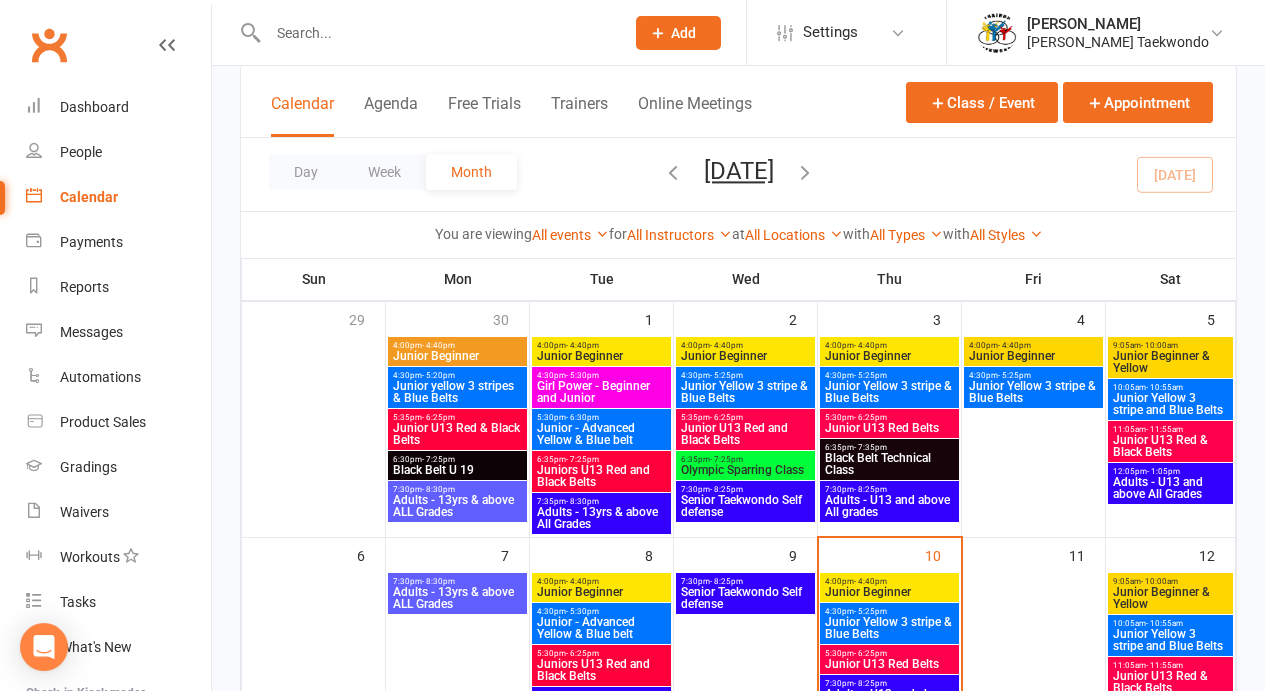 scroll, scrollTop: 272, scrollLeft: 0, axis: vertical 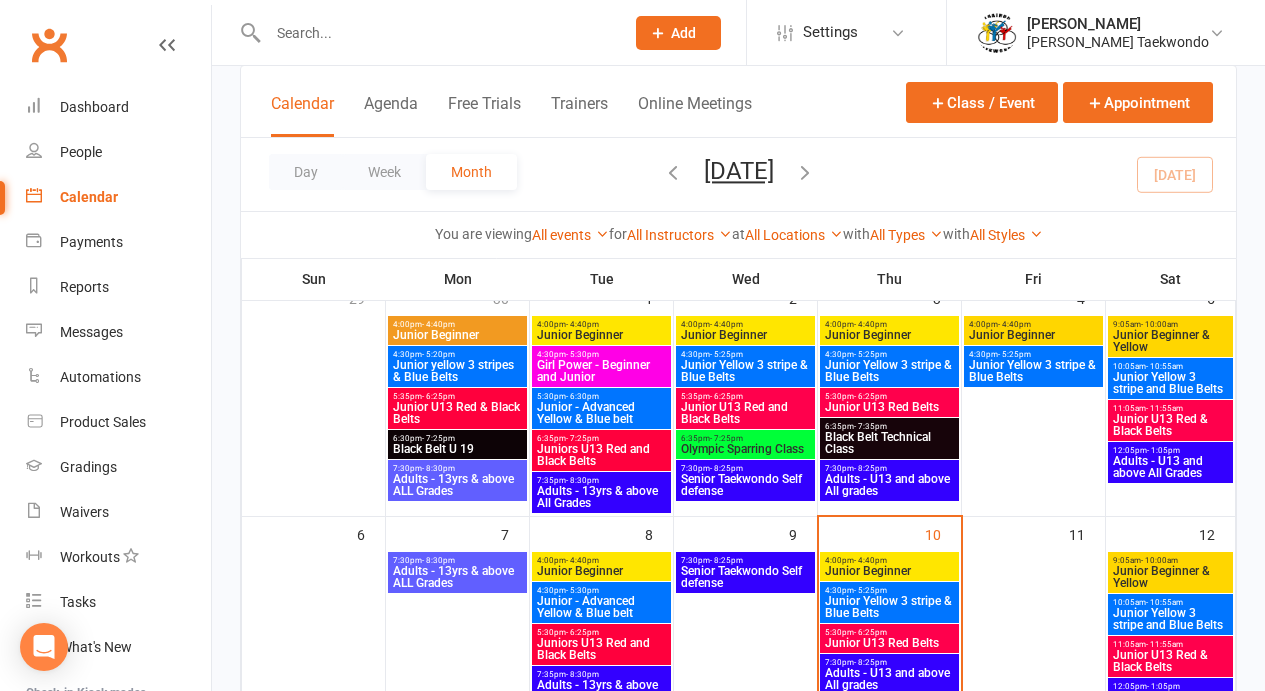 click on "Junior - Advanced Yellow & Blue belt" at bounding box center [601, 413] 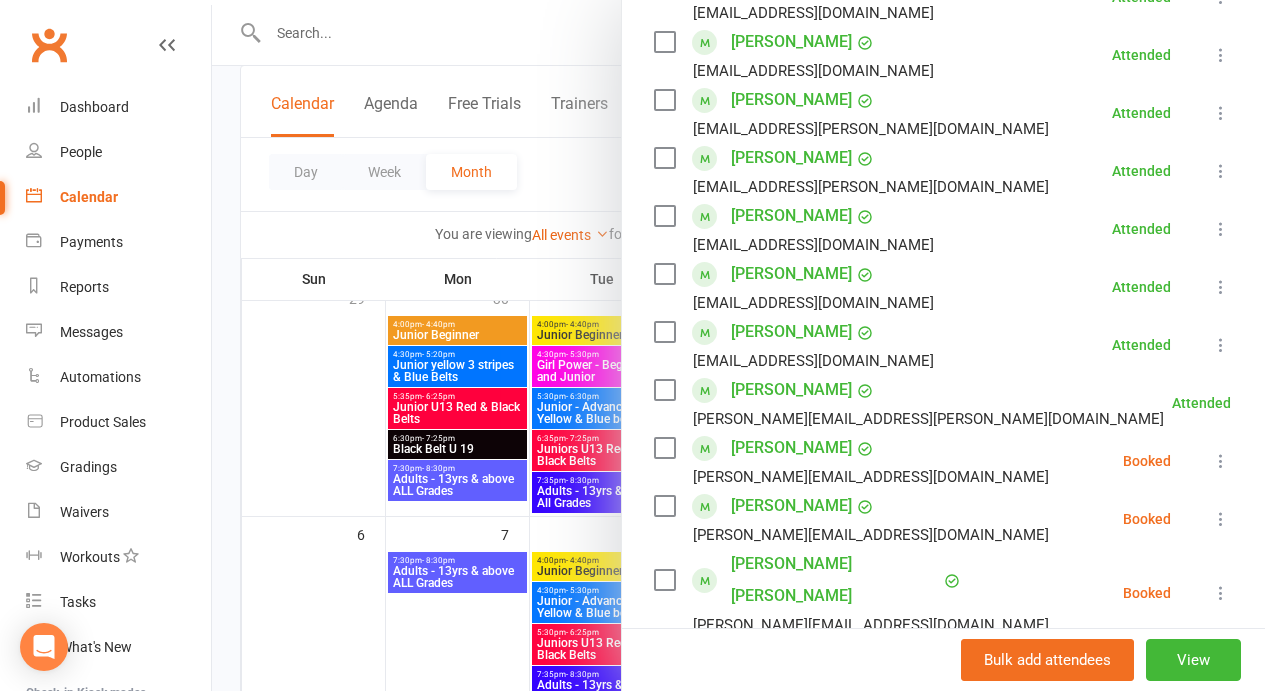 scroll, scrollTop: 558, scrollLeft: 0, axis: vertical 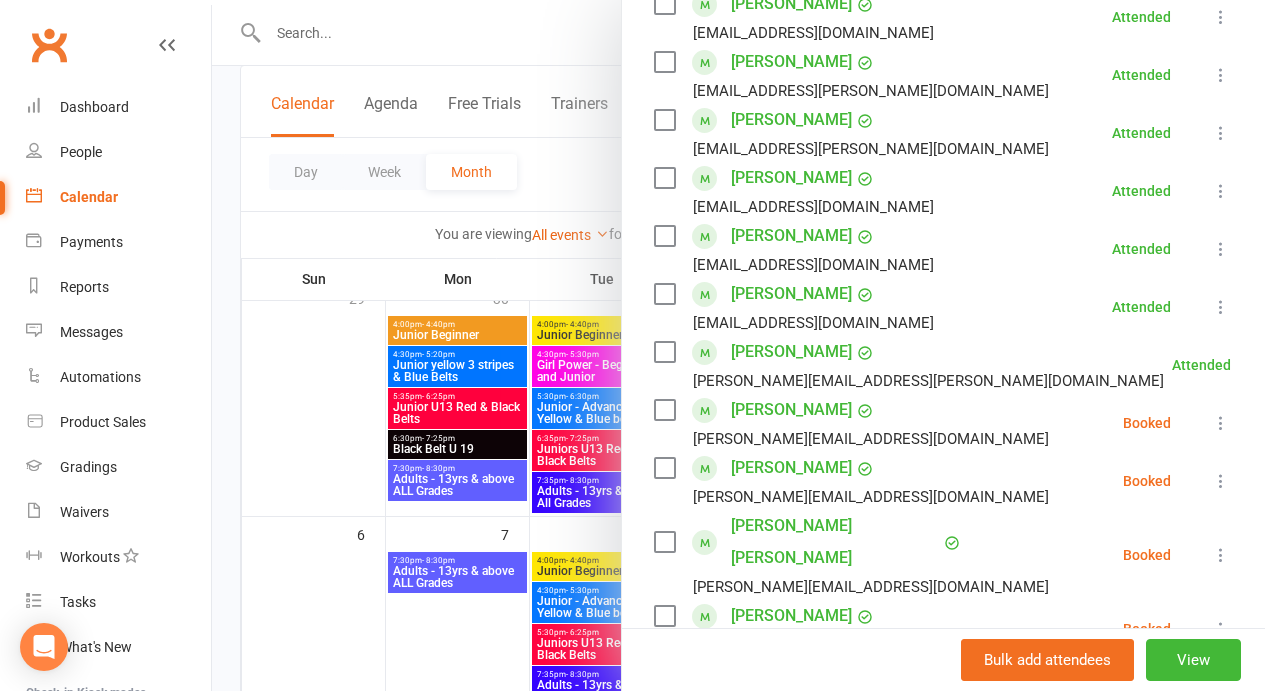 click at bounding box center (738, 345) 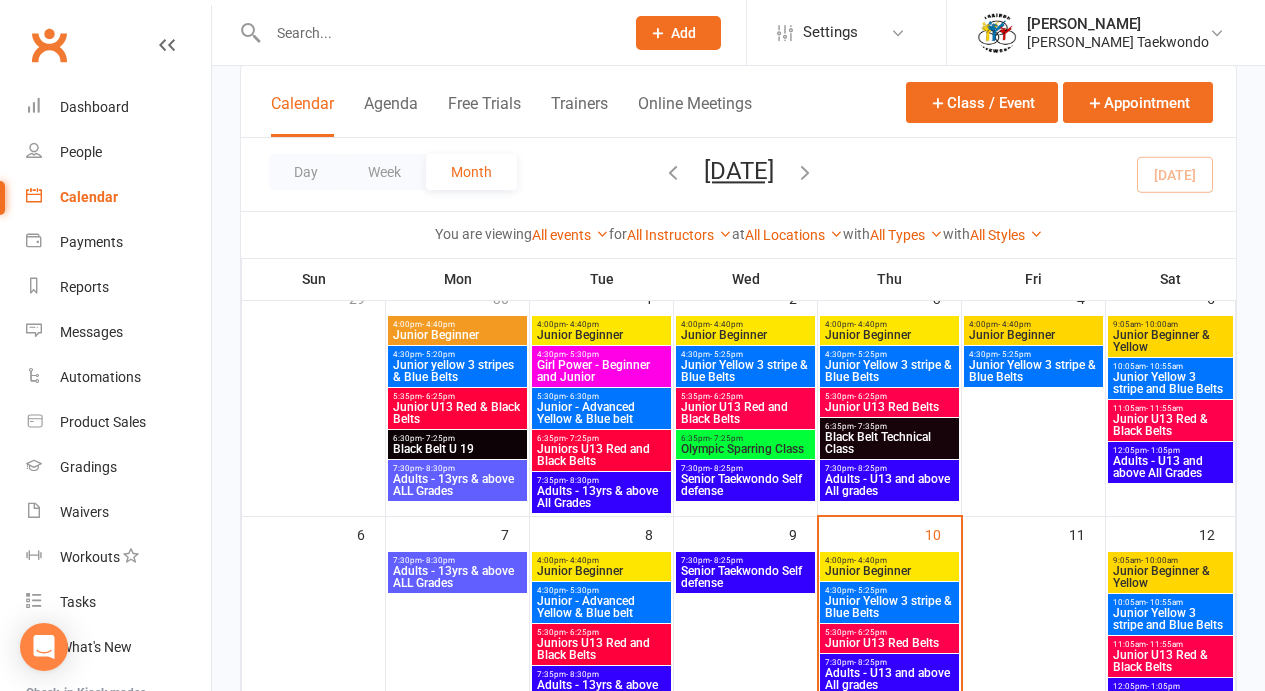click on "Junior yellow 3 stripes & Blue Belts" at bounding box center (457, 371) 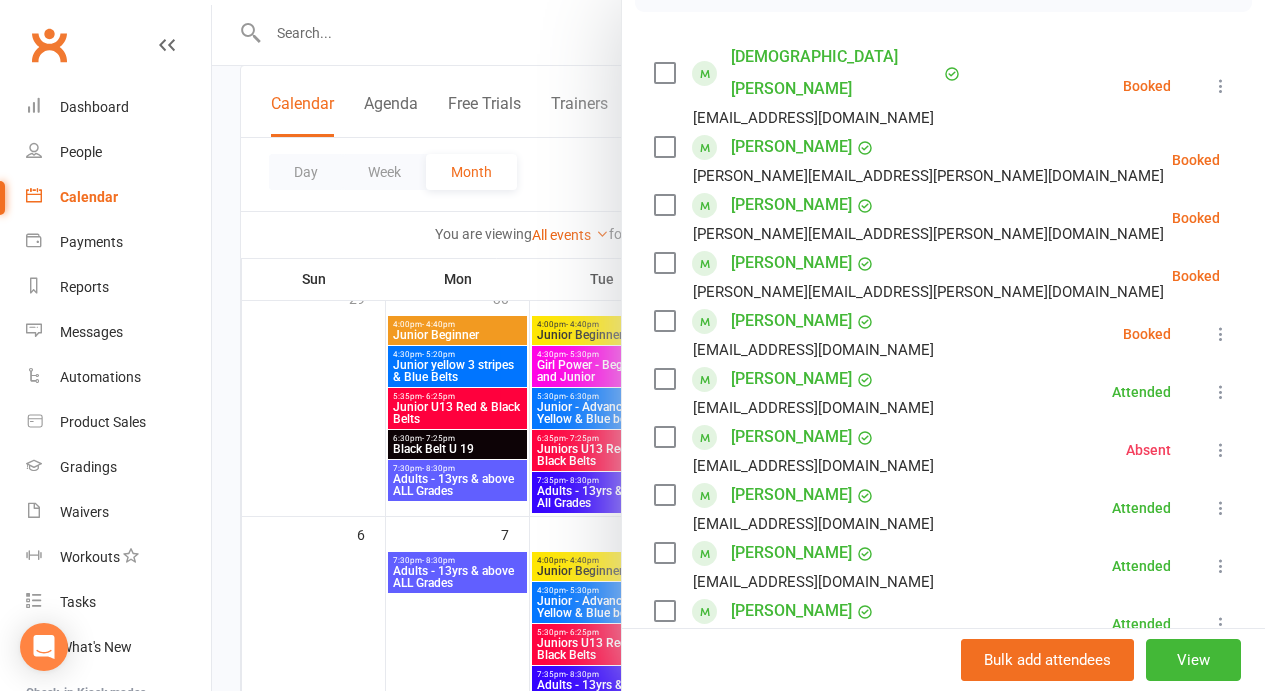 scroll, scrollTop: 504, scrollLeft: 0, axis: vertical 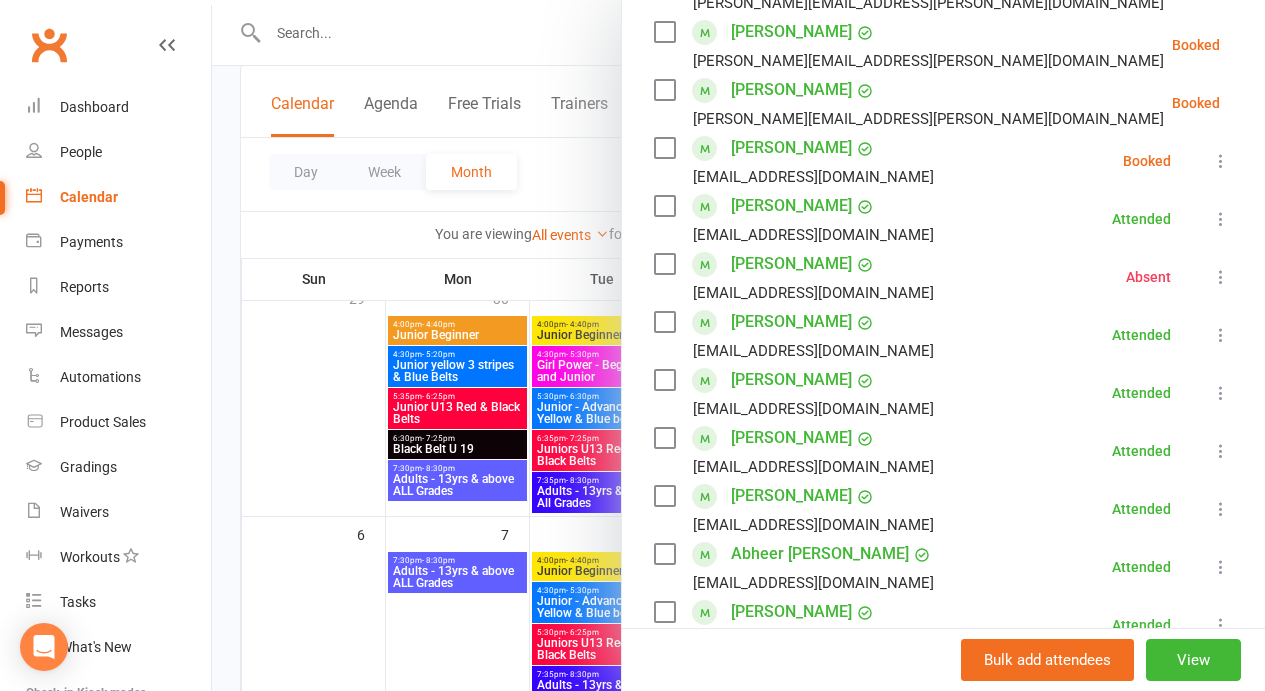 click at bounding box center (738, 345) 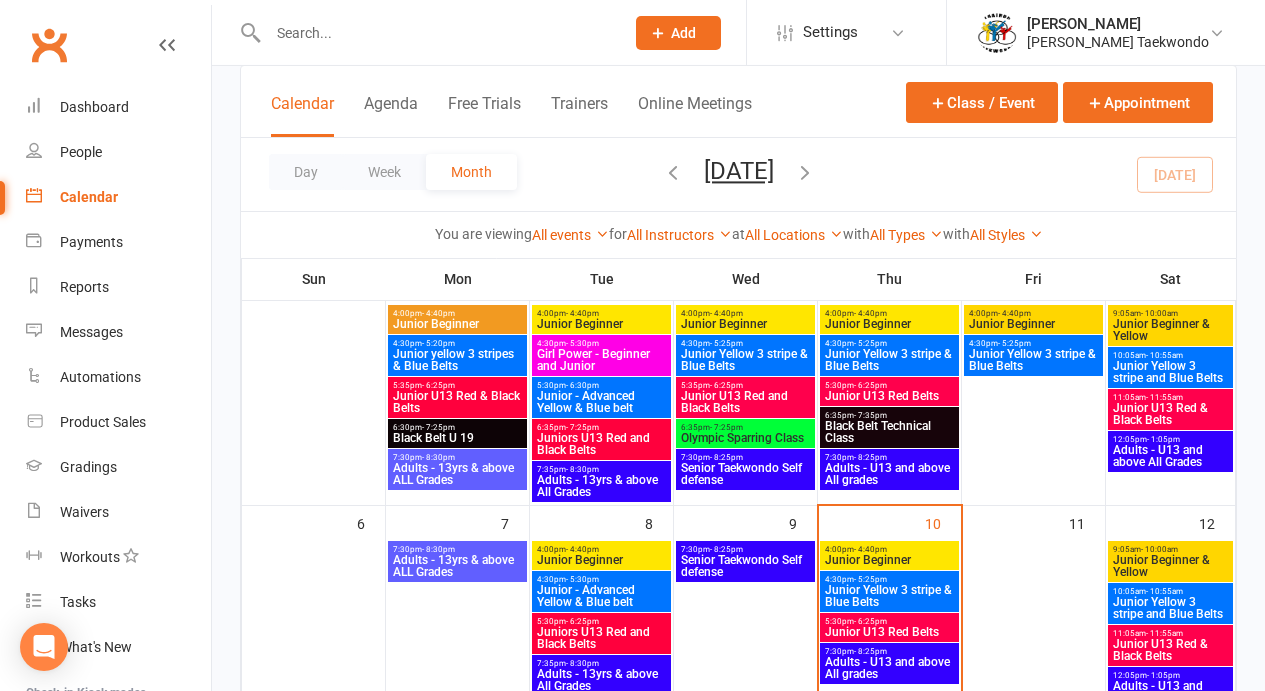 scroll, scrollTop: 160, scrollLeft: 0, axis: vertical 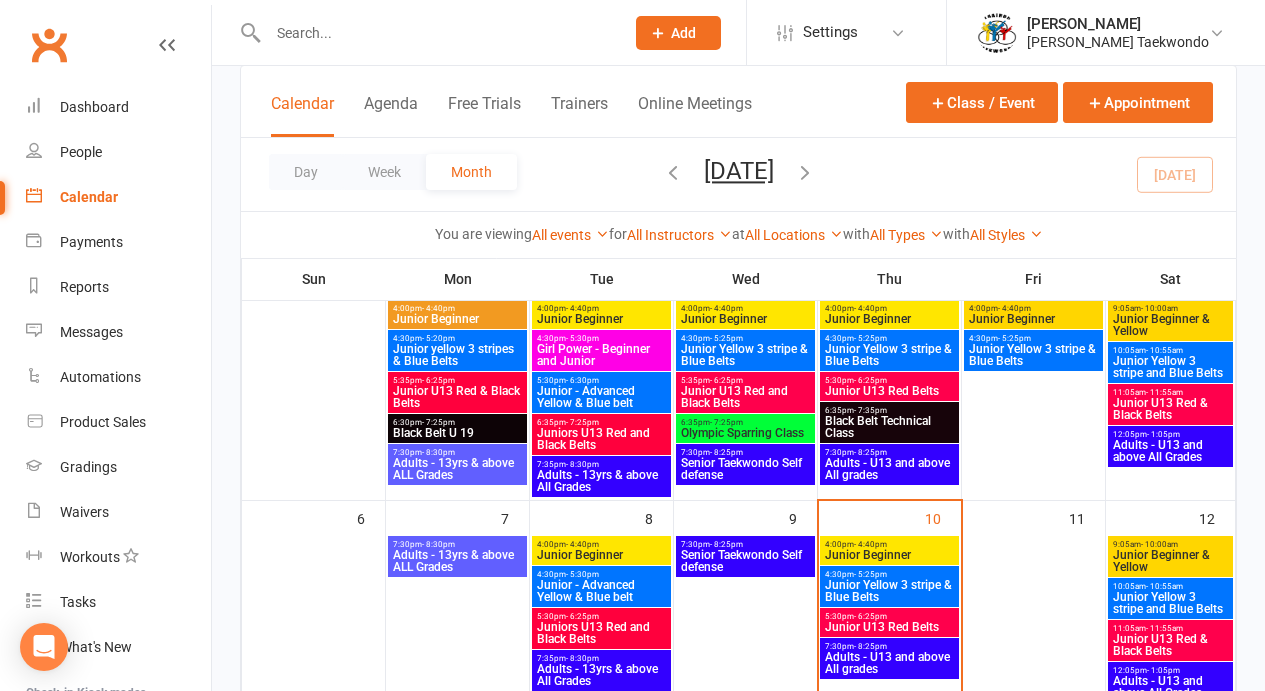 click on "4:00pm  - 4:40pm Junior Beginner" at bounding box center (457, 314) 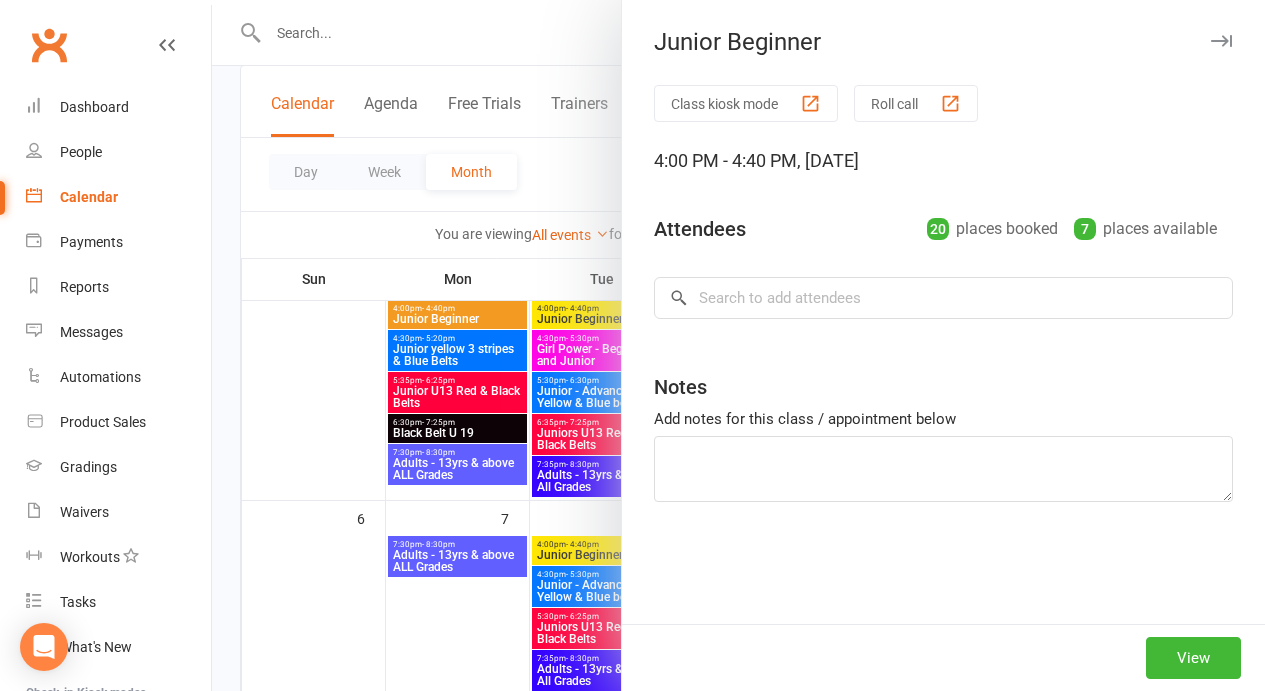 click at bounding box center [738, 345] 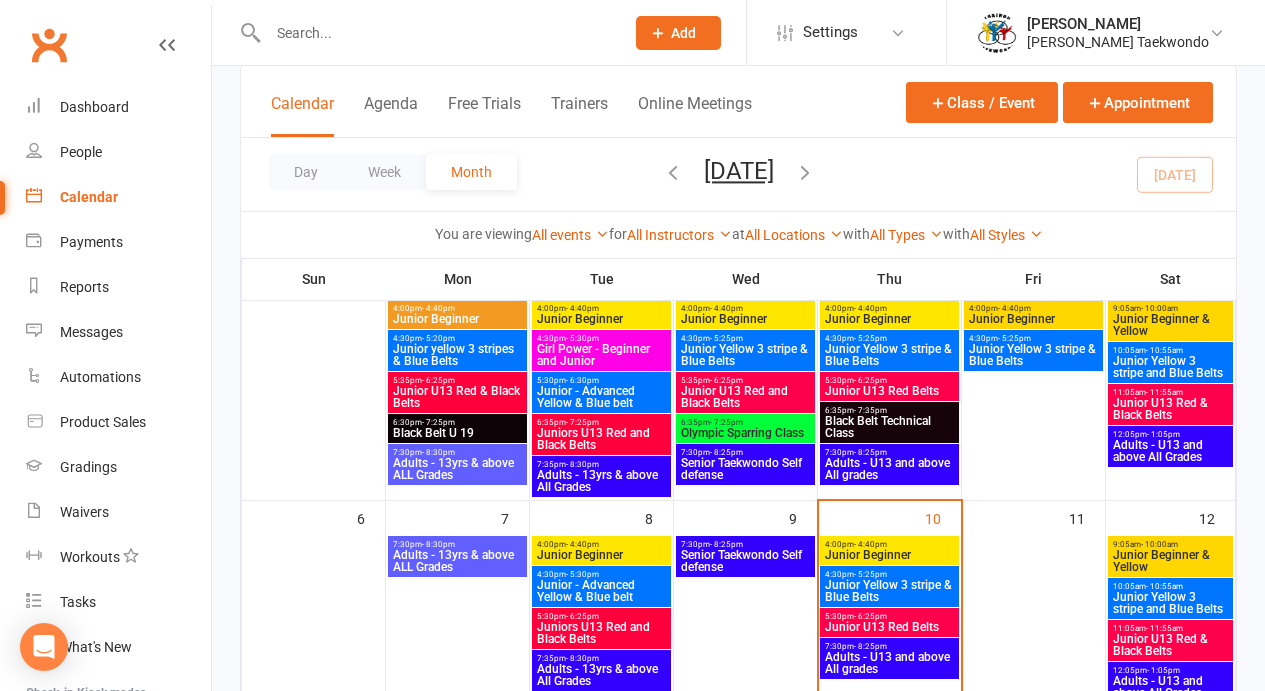 click on "Junior yellow 3 stripes & Blue Belts" at bounding box center [457, 355] 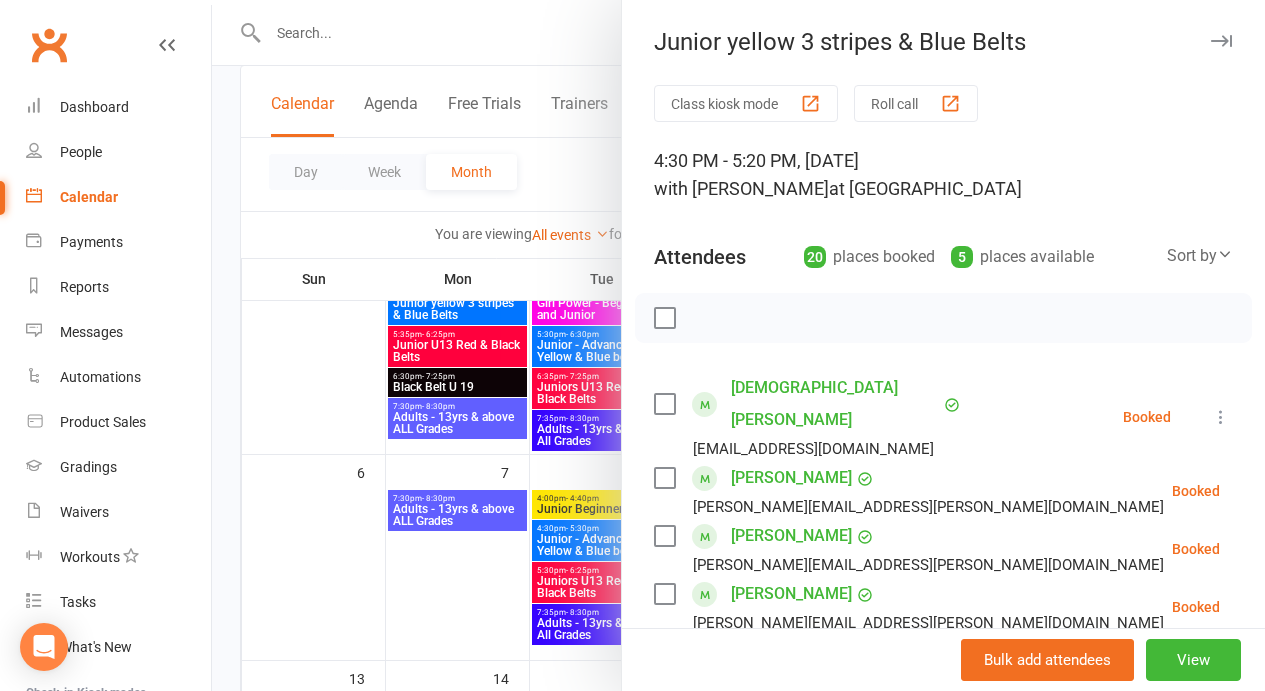 scroll, scrollTop: 208, scrollLeft: 0, axis: vertical 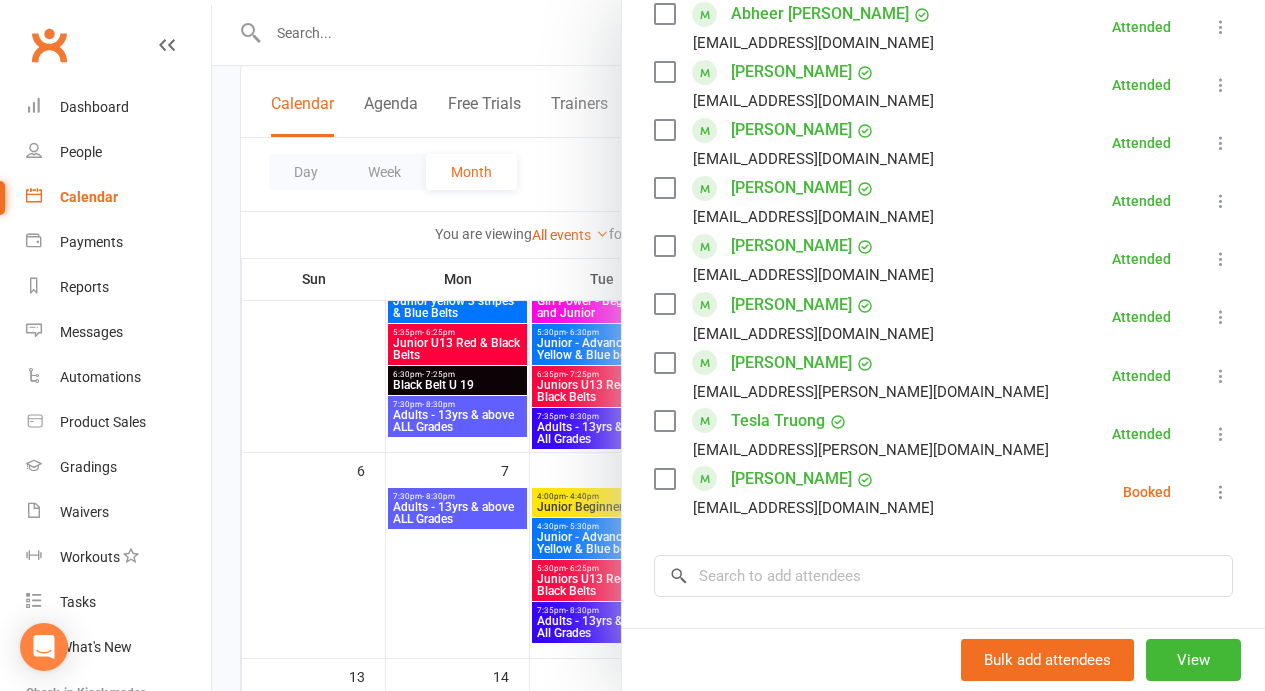 click at bounding box center (738, 345) 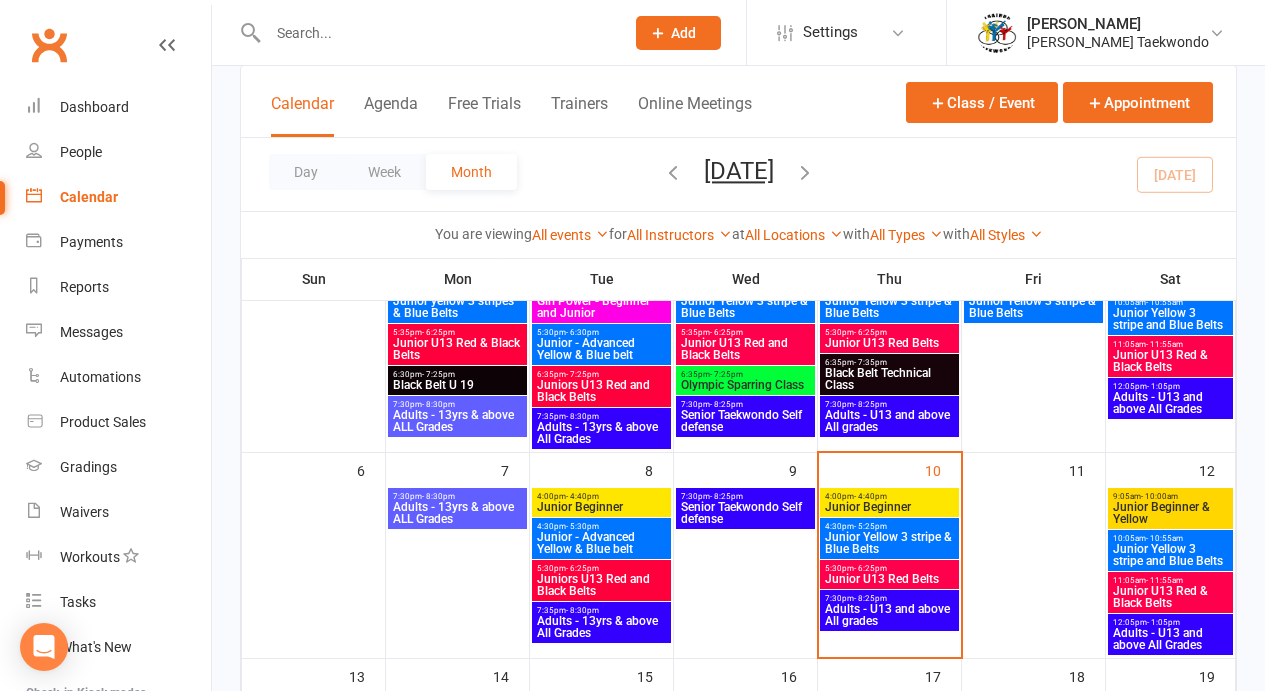 click on "Junior Yellow 3 stripe &  Blue Belts" at bounding box center [889, 543] 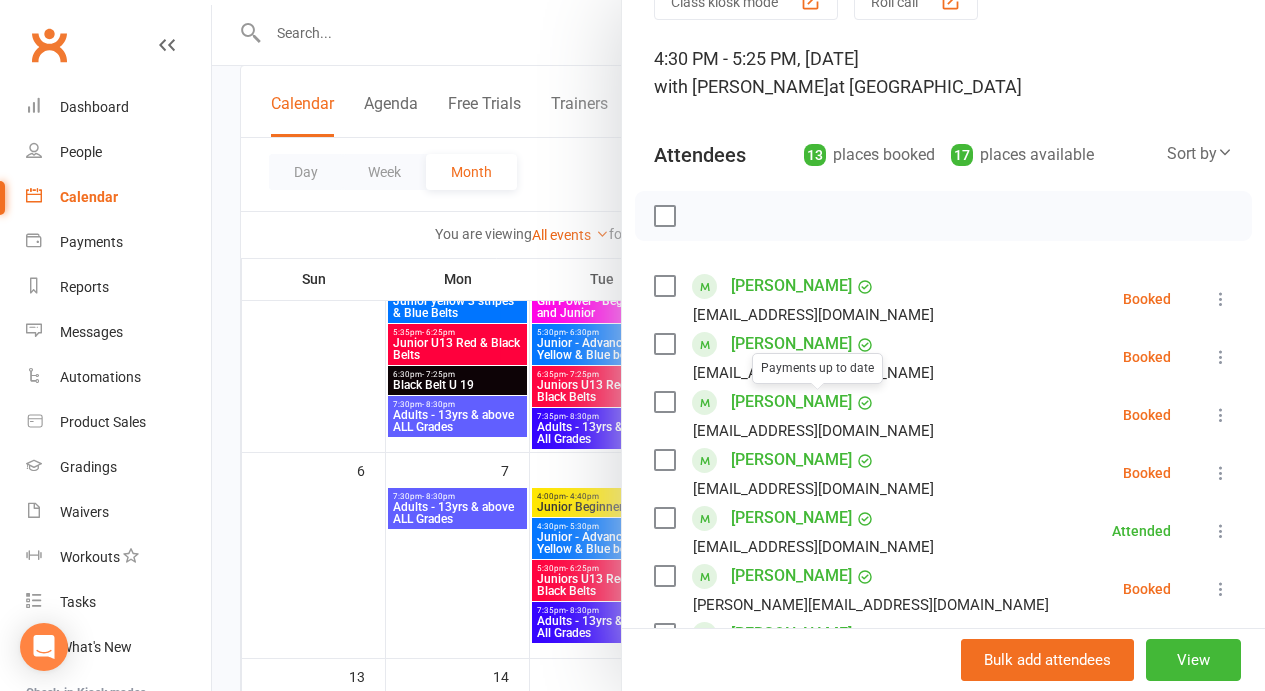 scroll, scrollTop: 270, scrollLeft: 0, axis: vertical 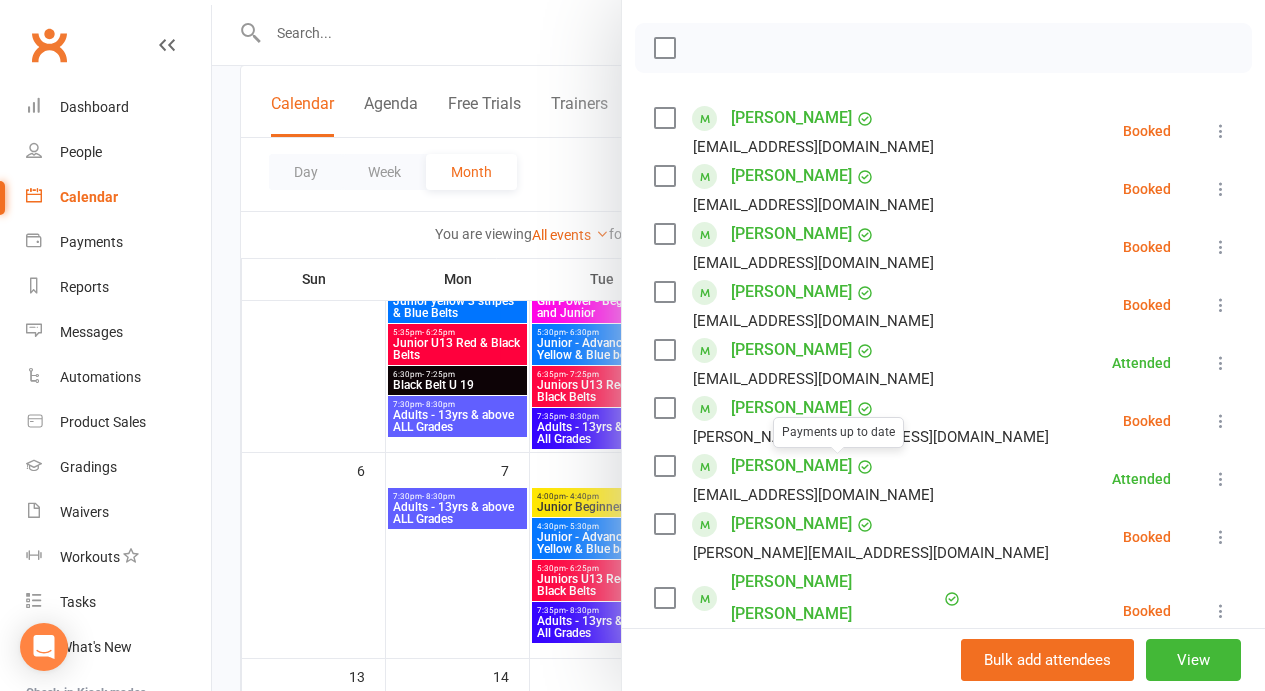 click at bounding box center [738, 345] 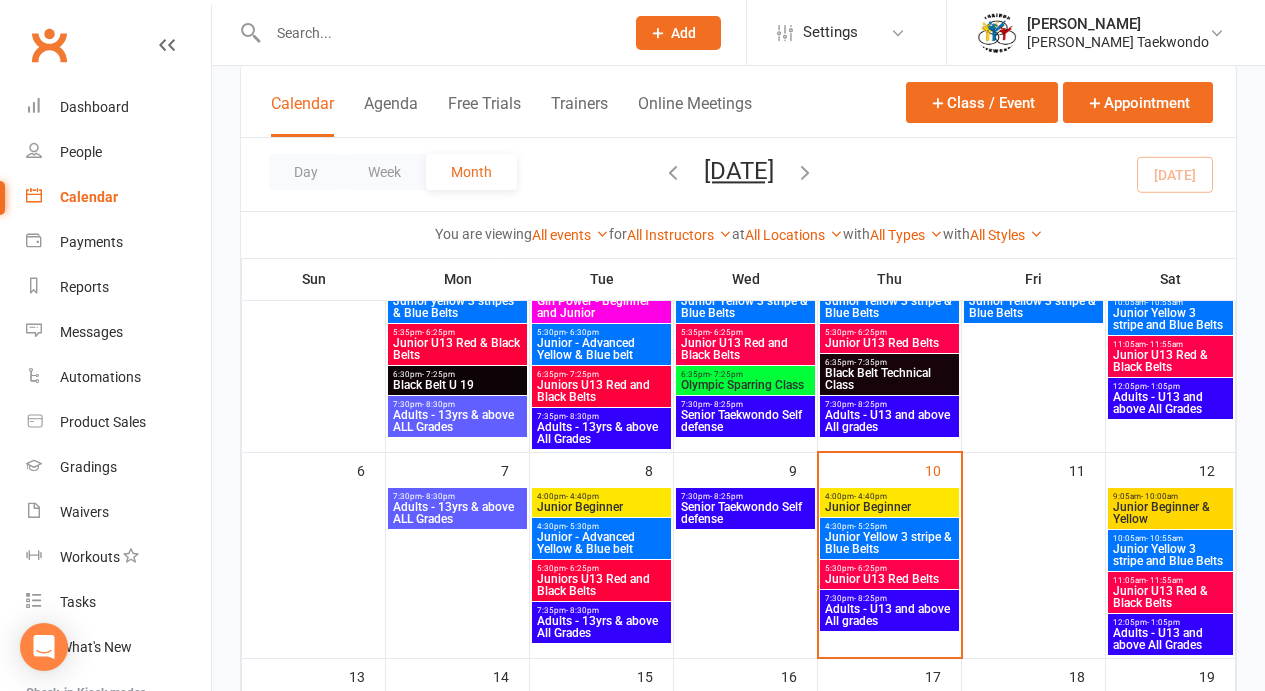click on "Junior Yellow 3 stripe &  Blue Belts" at bounding box center [889, 543] 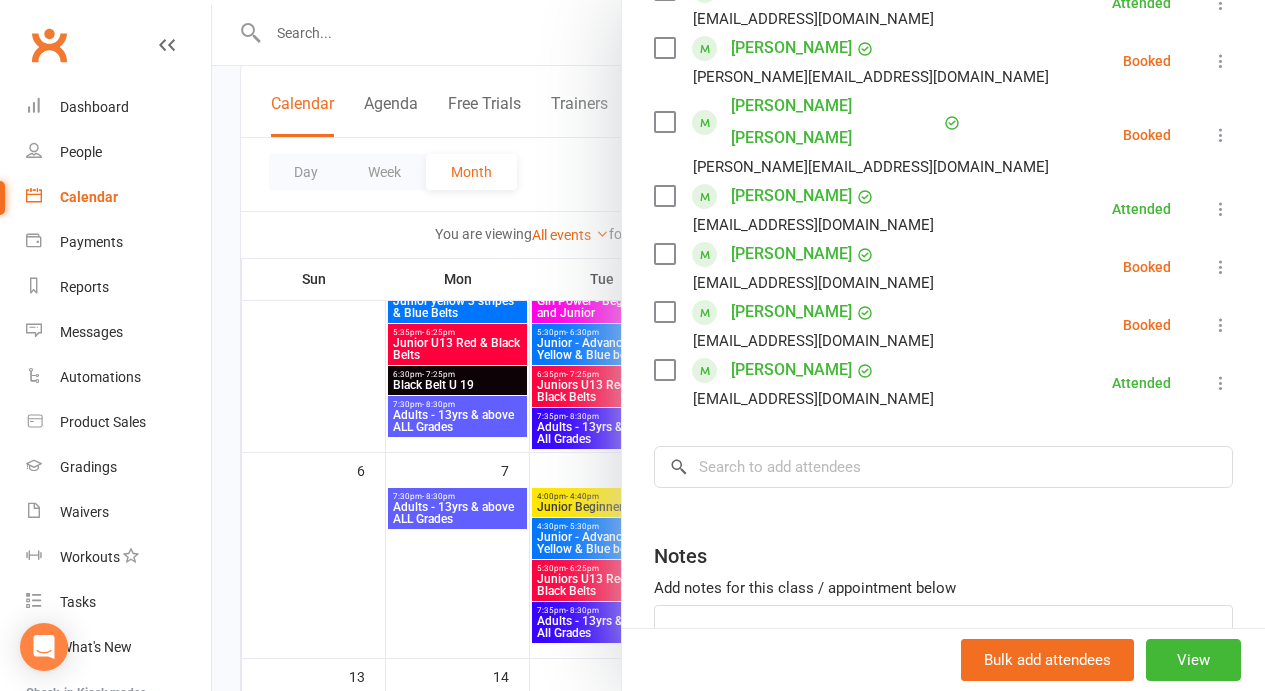scroll, scrollTop: 792, scrollLeft: 0, axis: vertical 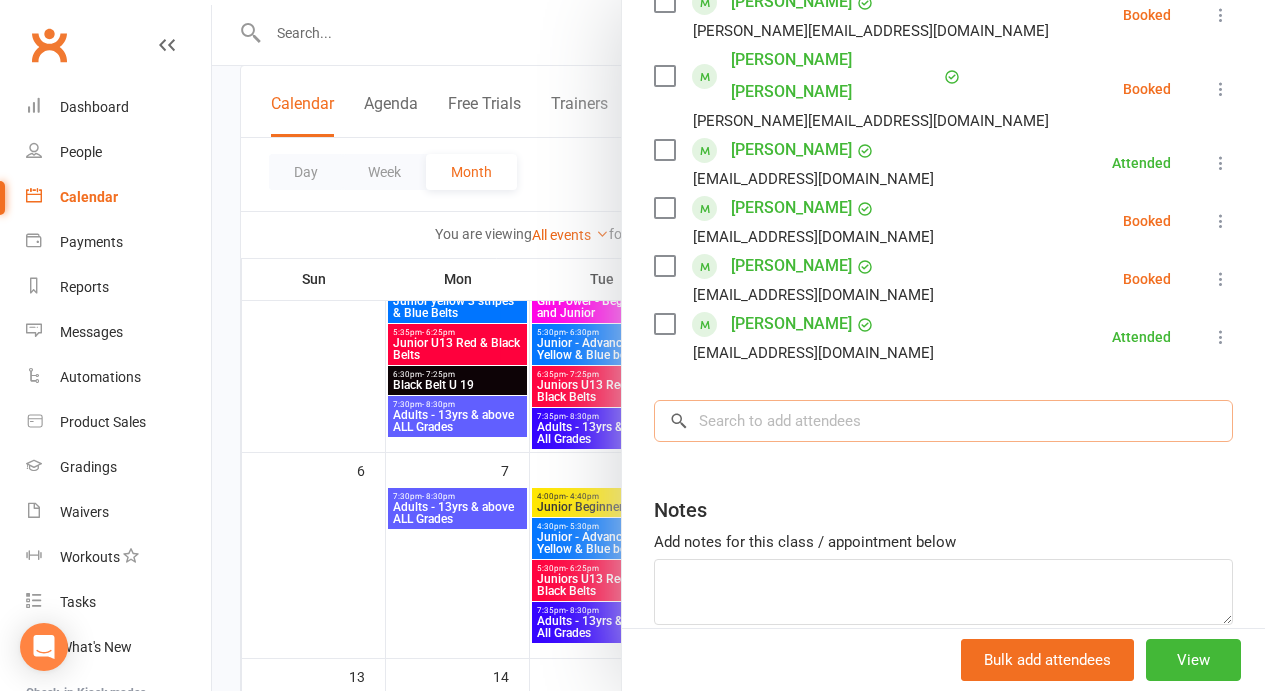click at bounding box center (943, 421) 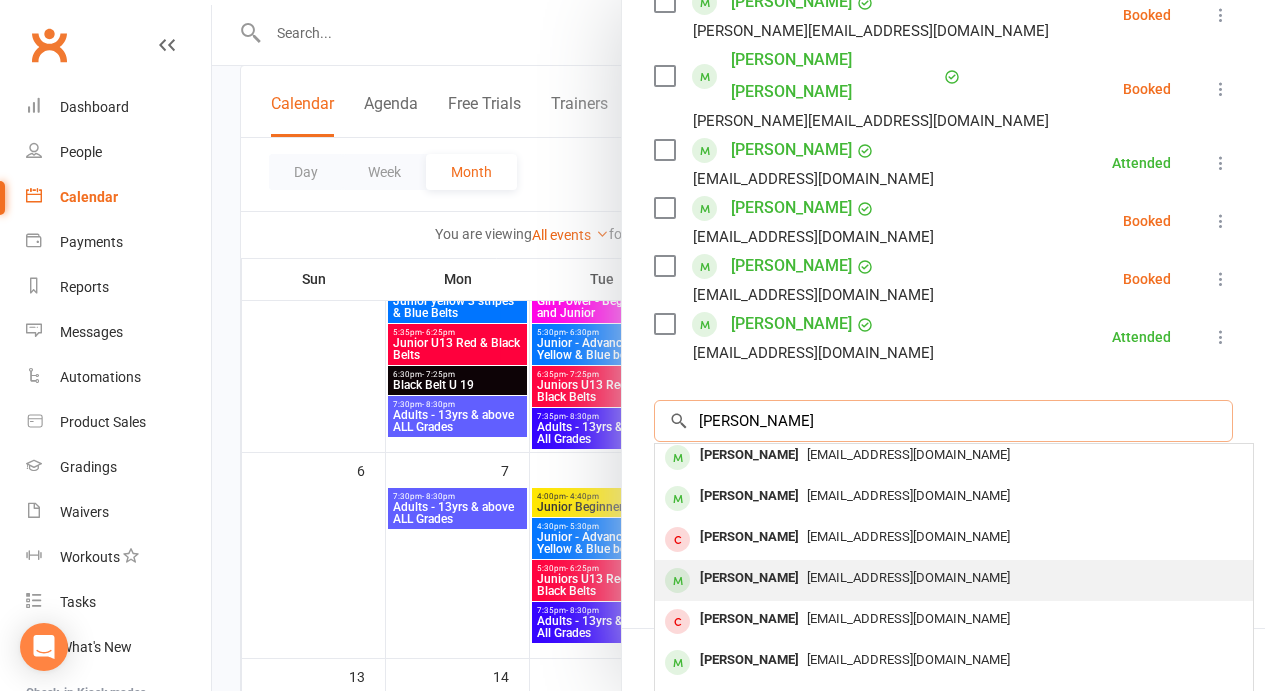 scroll, scrollTop: 110, scrollLeft: 0, axis: vertical 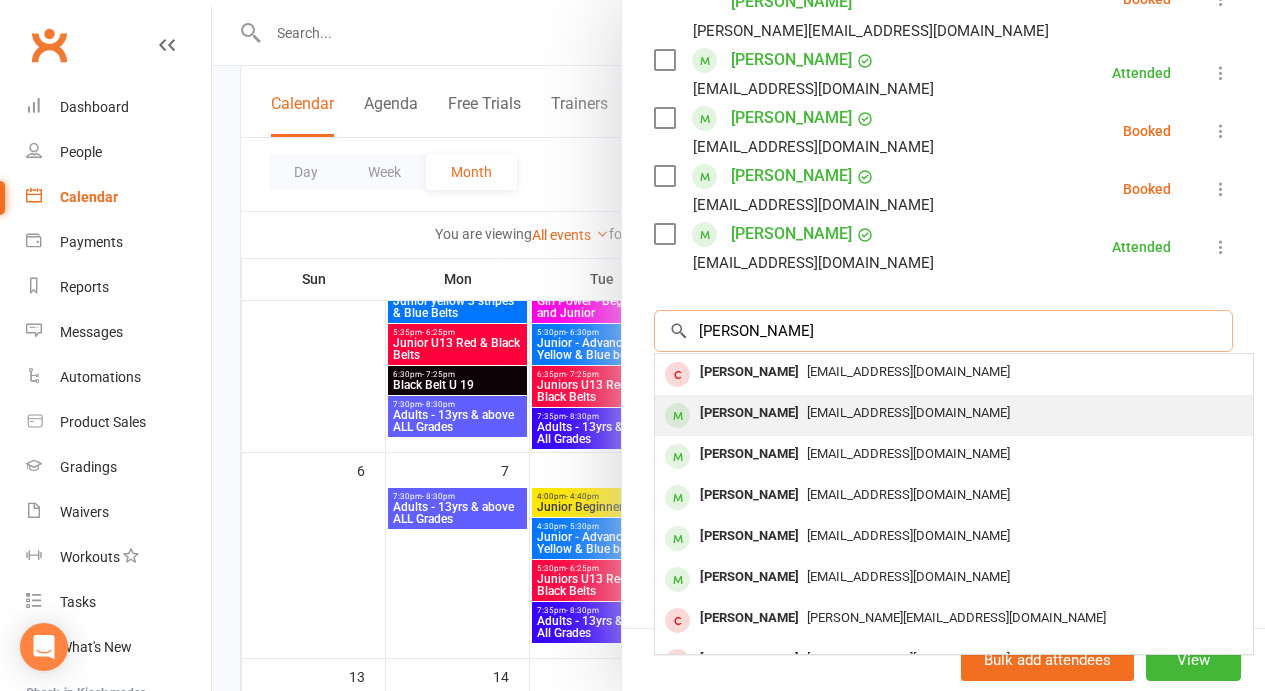 type on "[PERSON_NAME]" 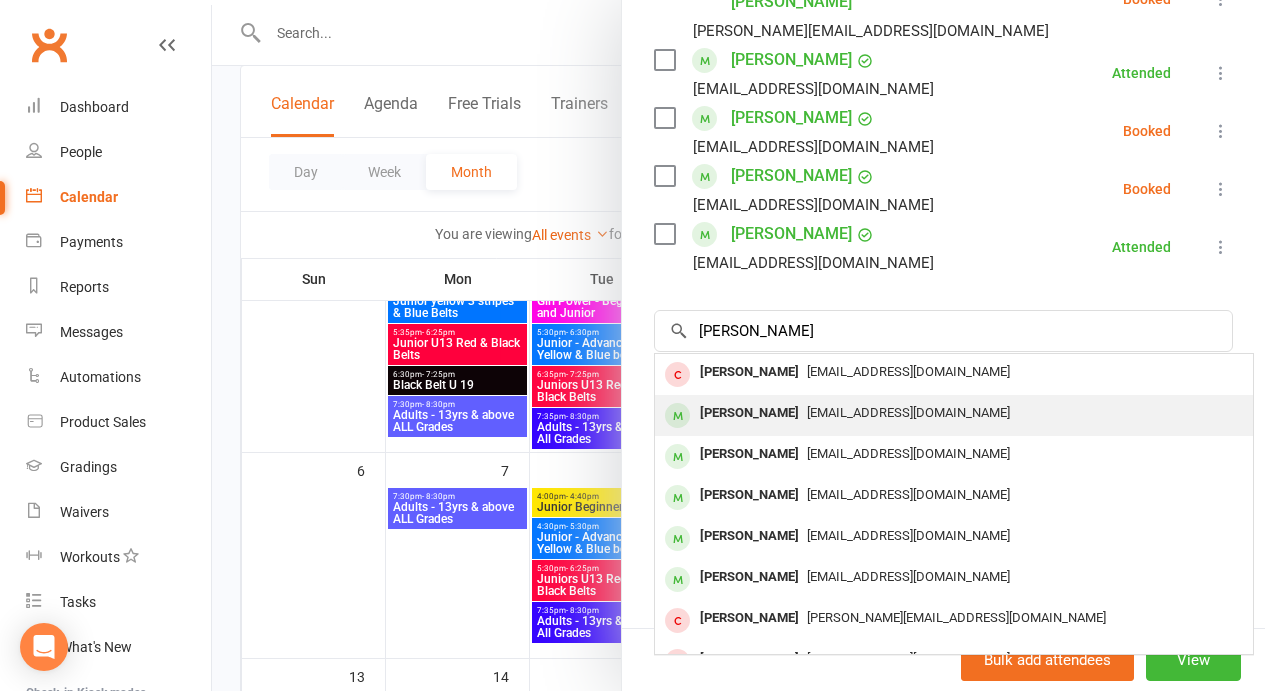 click on "[EMAIL_ADDRESS][DOMAIN_NAME]" at bounding box center [954, 413] 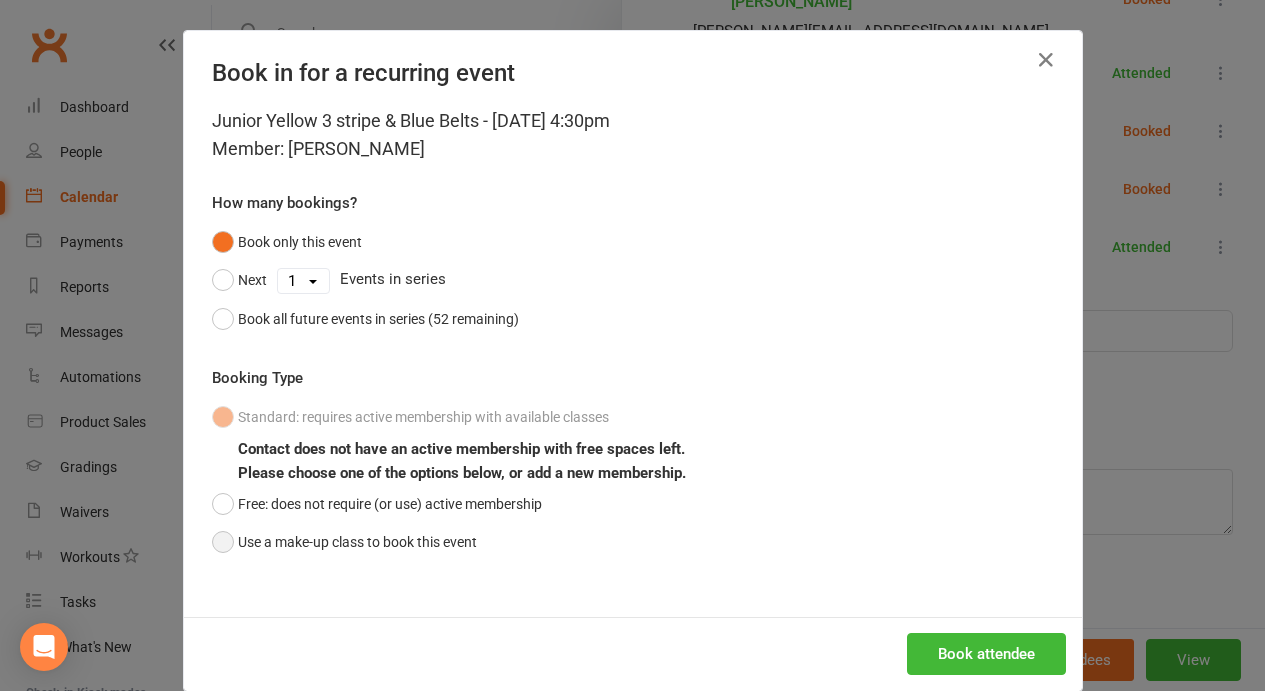 click on "Use a make-up class to book this event" at bounding box center [344, 542] 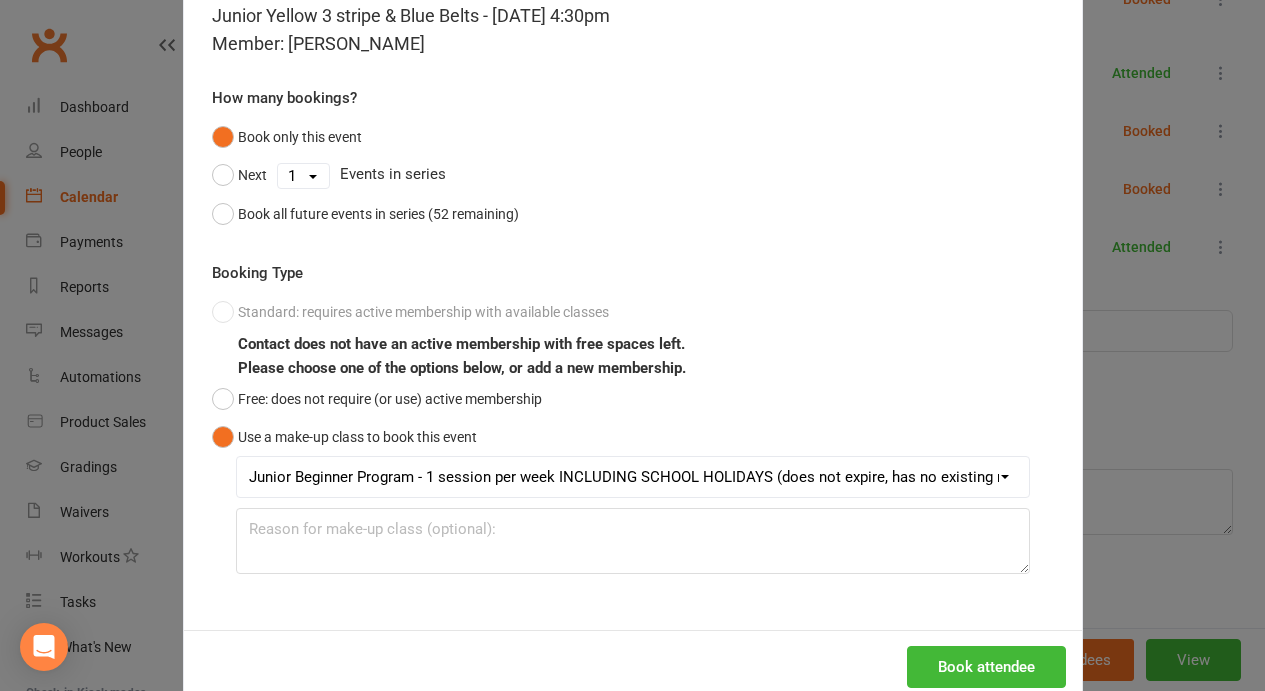 scroll, scrollTop: 151, scrollLeft: 0, axis: vertical 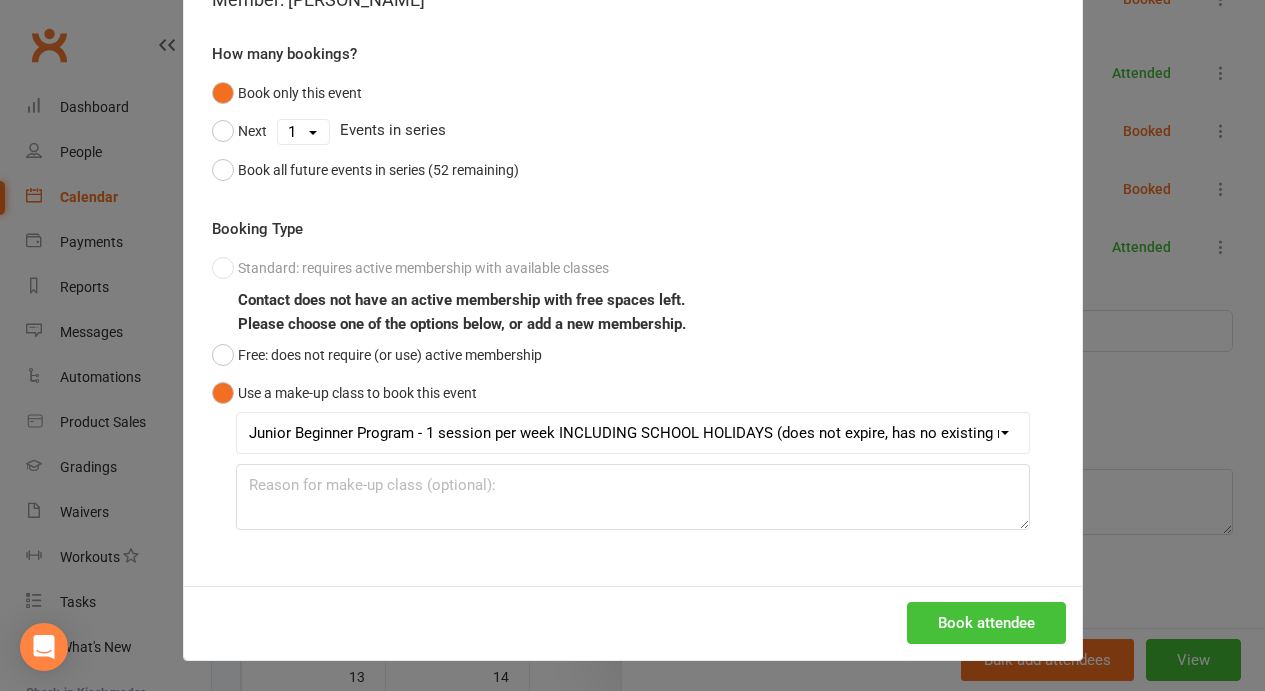 click on "Book attendee" at bounding box center (986, 623) 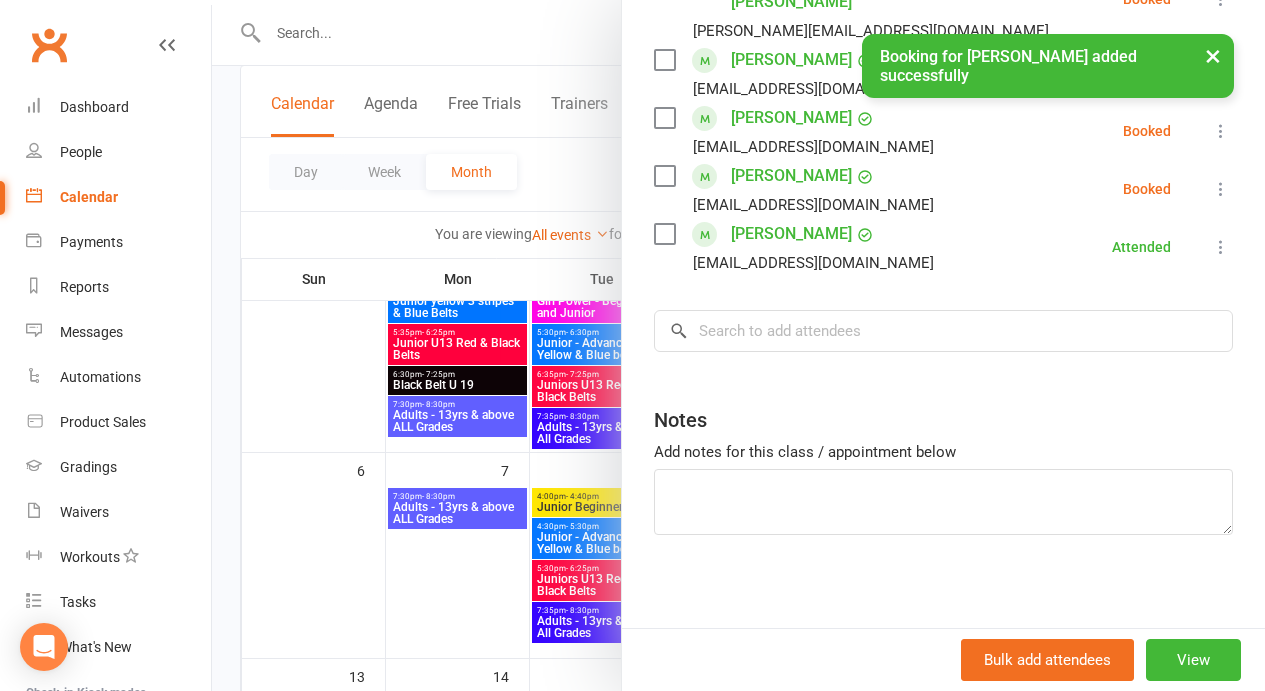 scroll, scrollTop: 940, scrollLeft: 0, axis: vertical 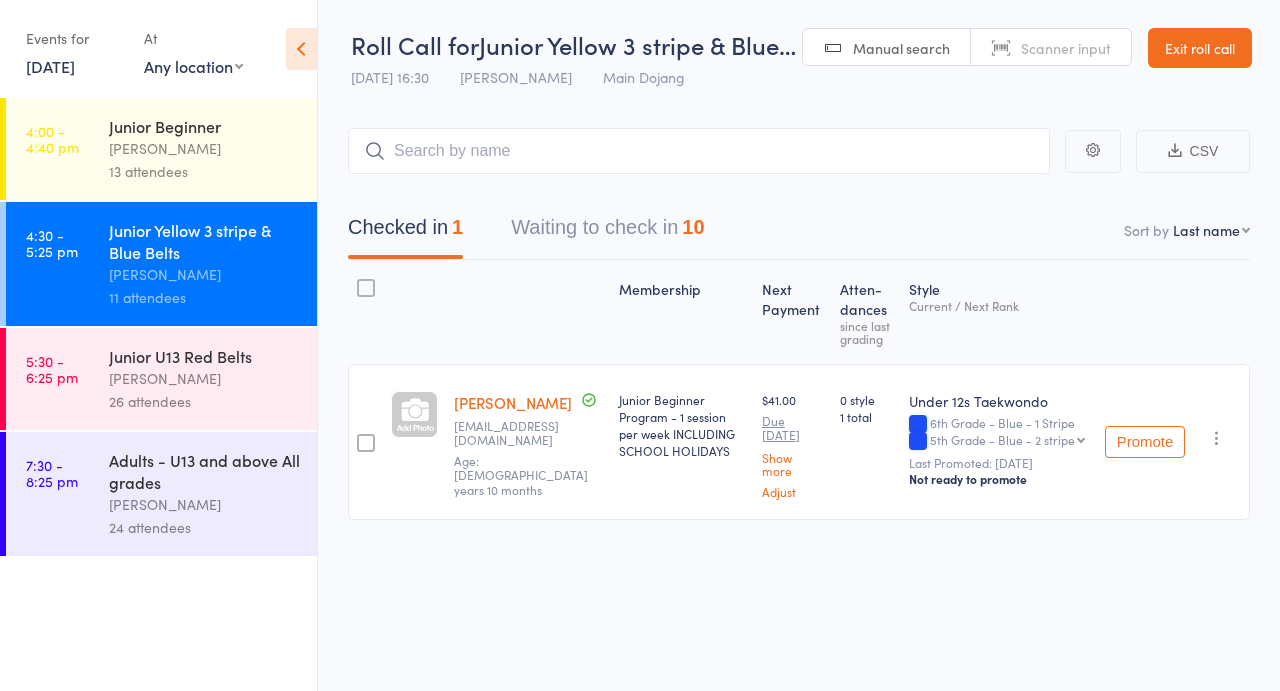 click on "Waiting to check in  10" at bounding box center (607, 232) 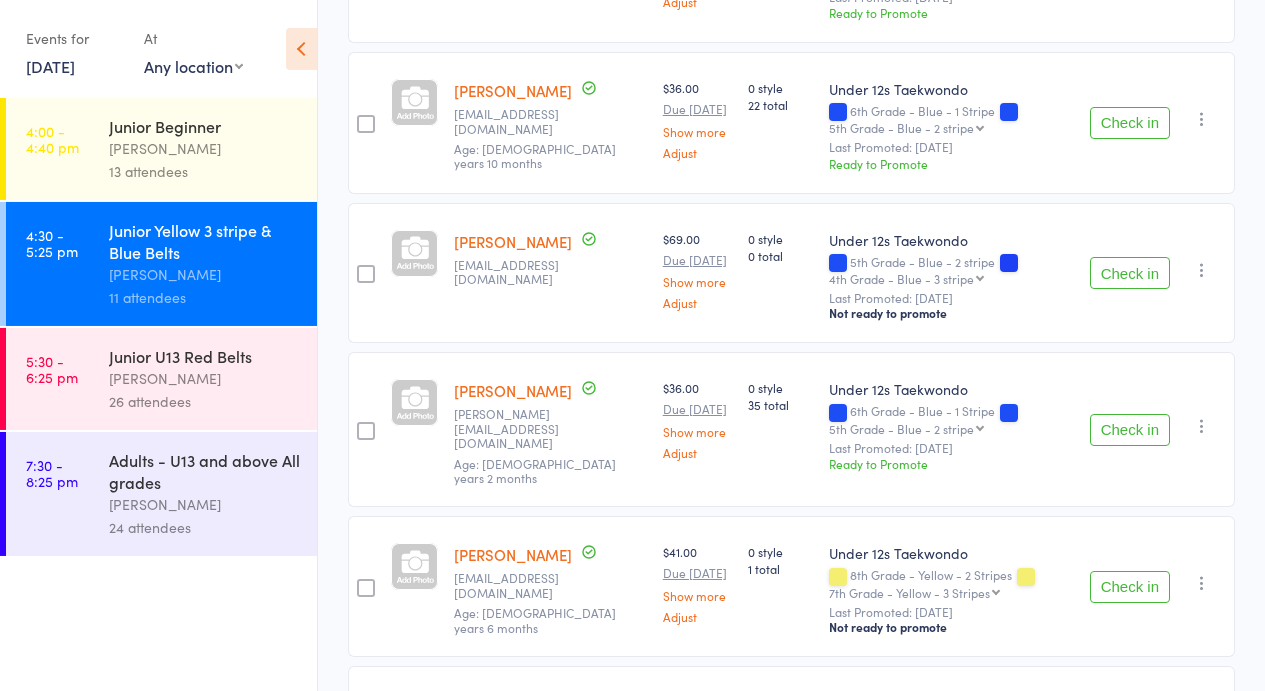scroll, scrollTop: 656, scrollLeft: 0, axis: vertical 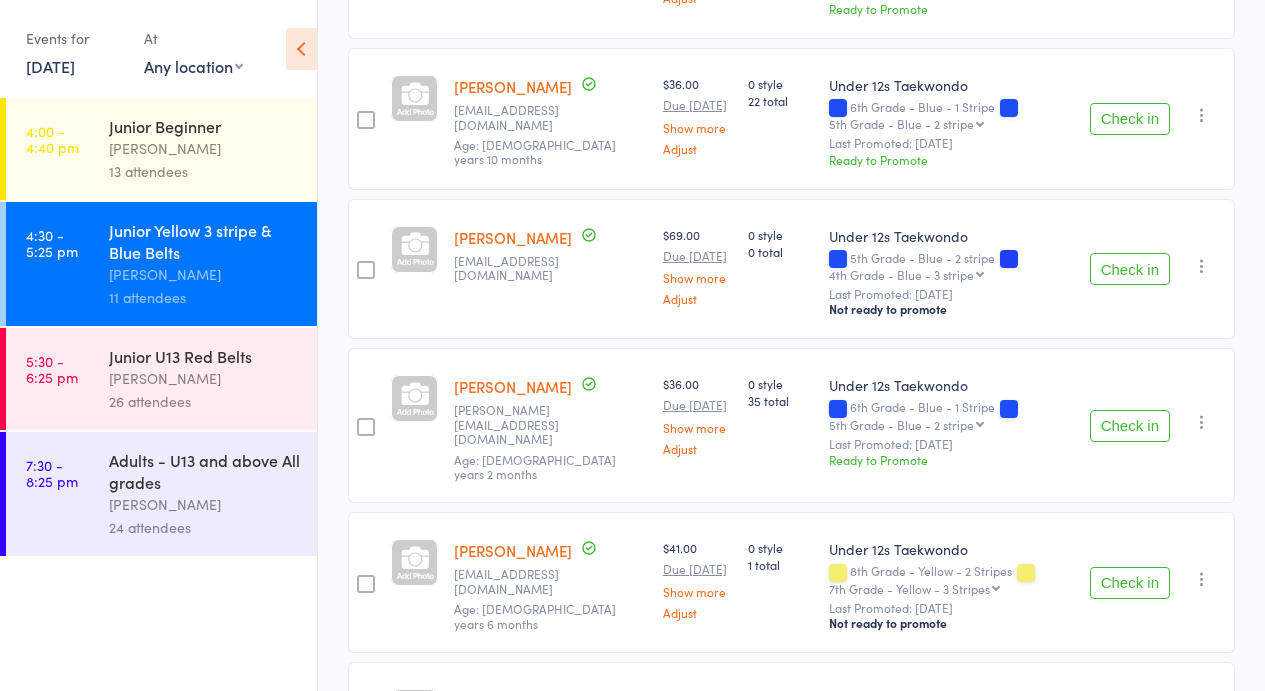 click on "Check in Check in Promote Send message Add Note Add Task Add Flag Remove Mark absent" at bounding box center (1158, 582) 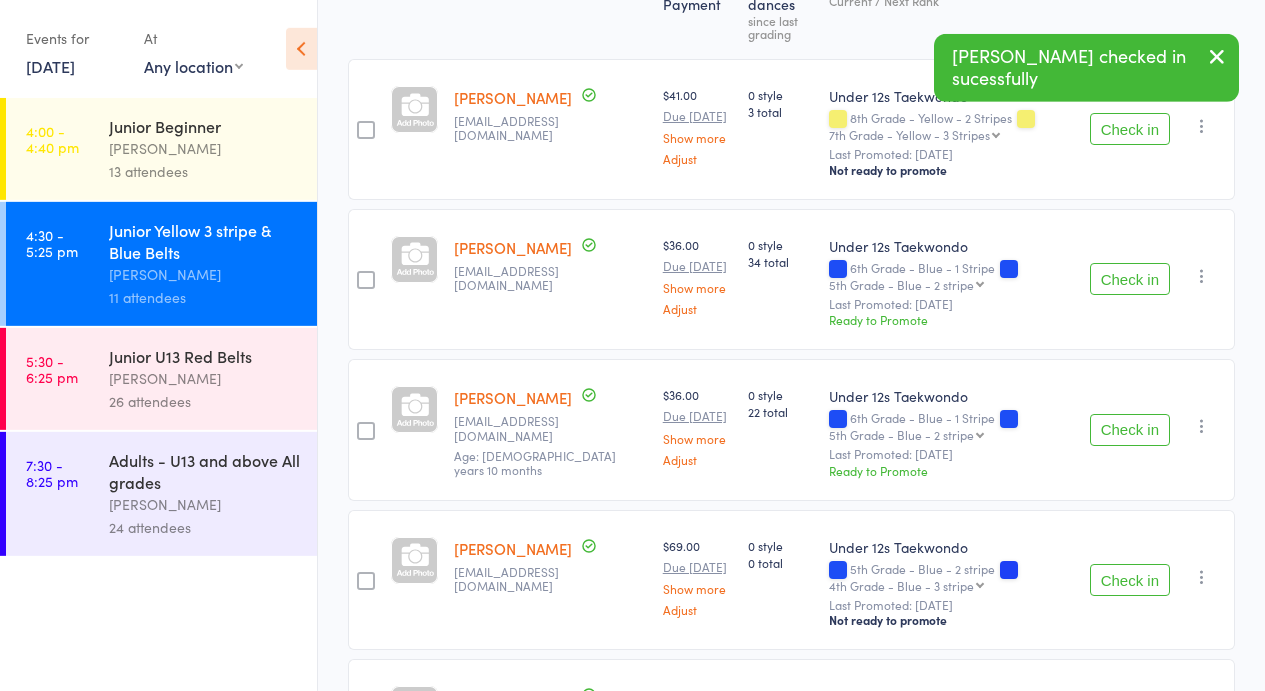 scroll, scrollTop: 0, scrollLeft: 0, axis: both 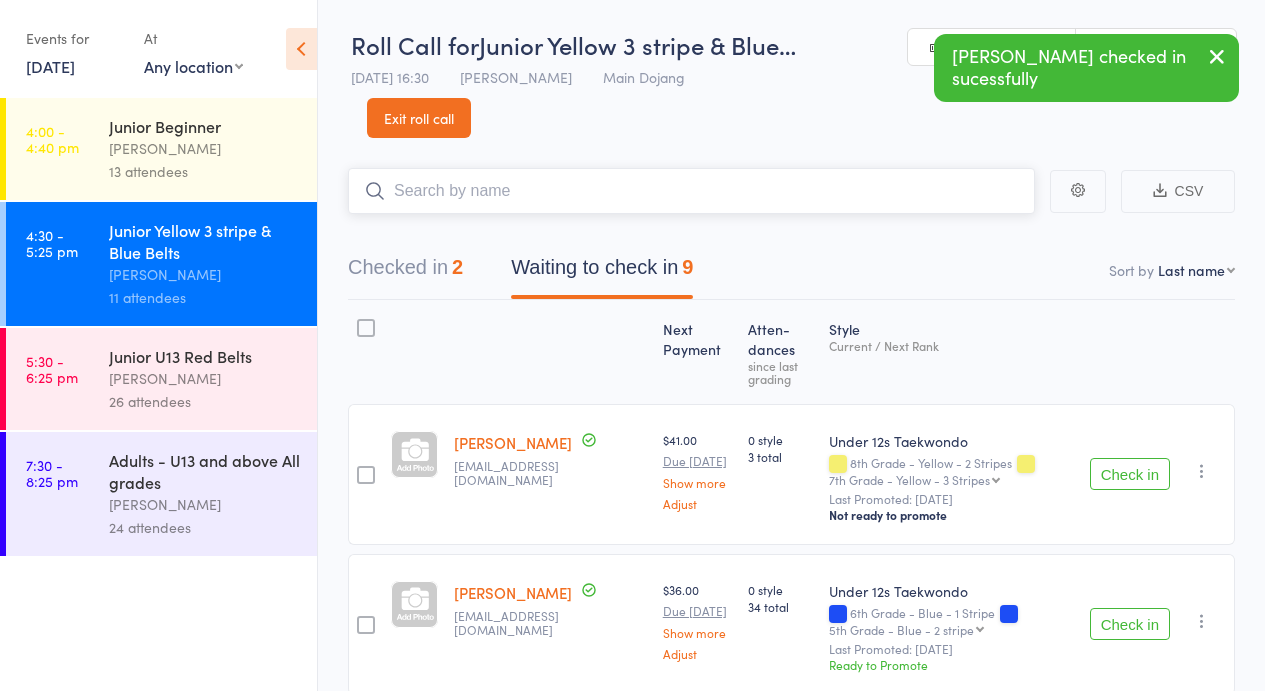 click at bounding box center [691, 191] 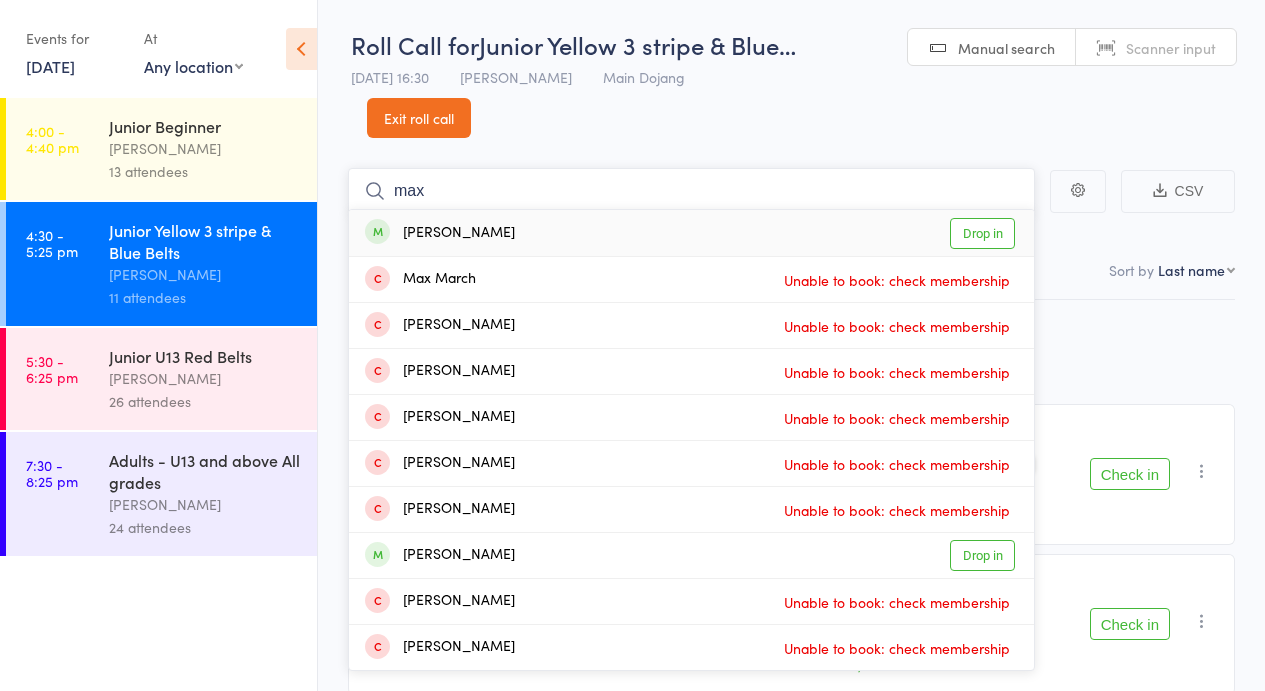 type on "max" 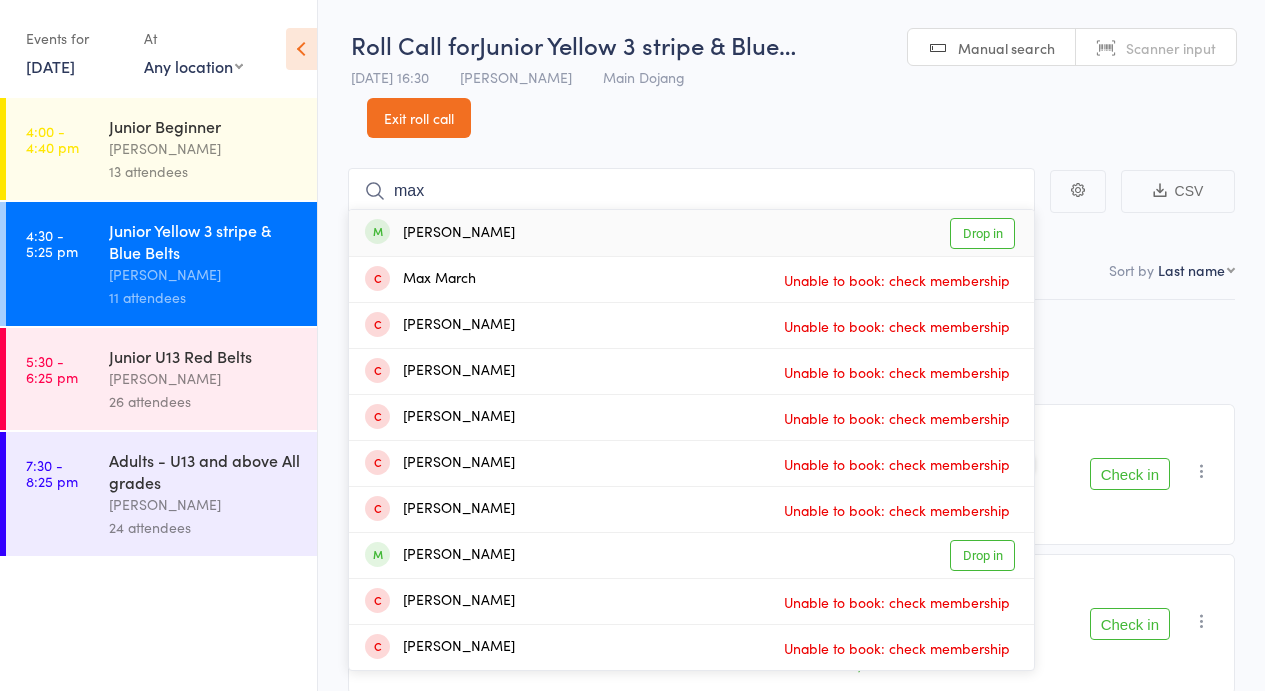 click on "Drop in" at bounding box center [982, 233] 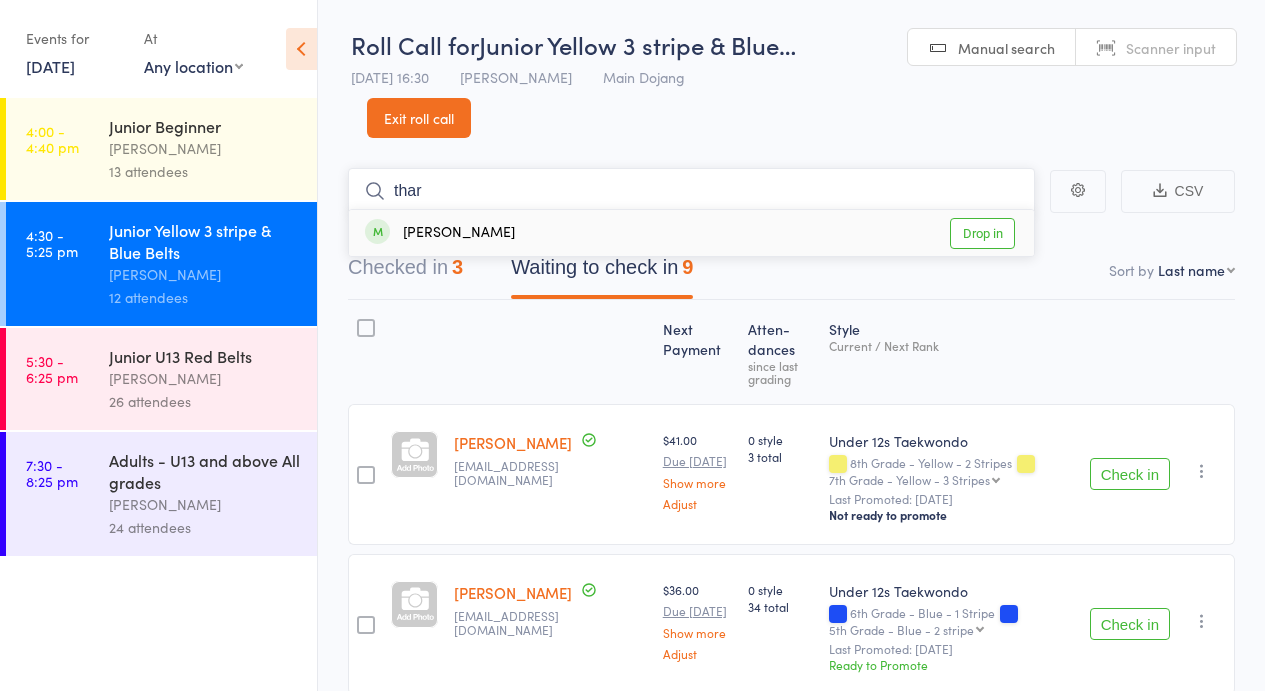 type on "thar" 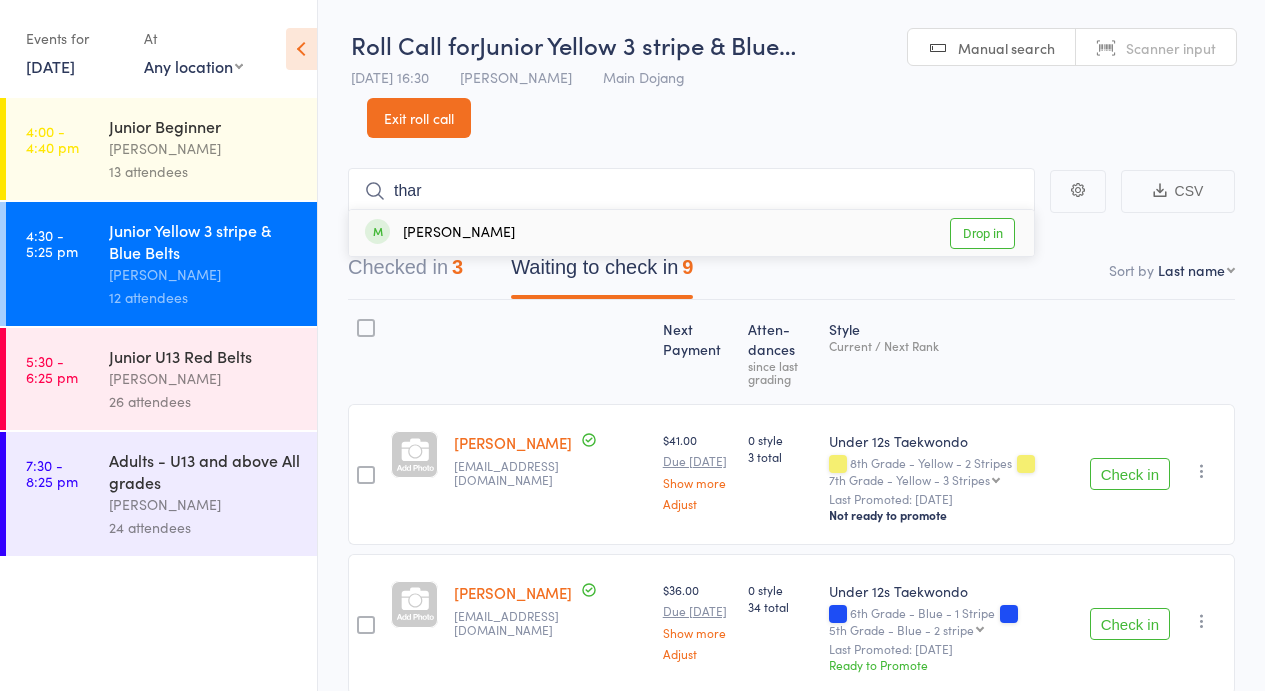 click on "Drop in" at bounding box center [982, 233] 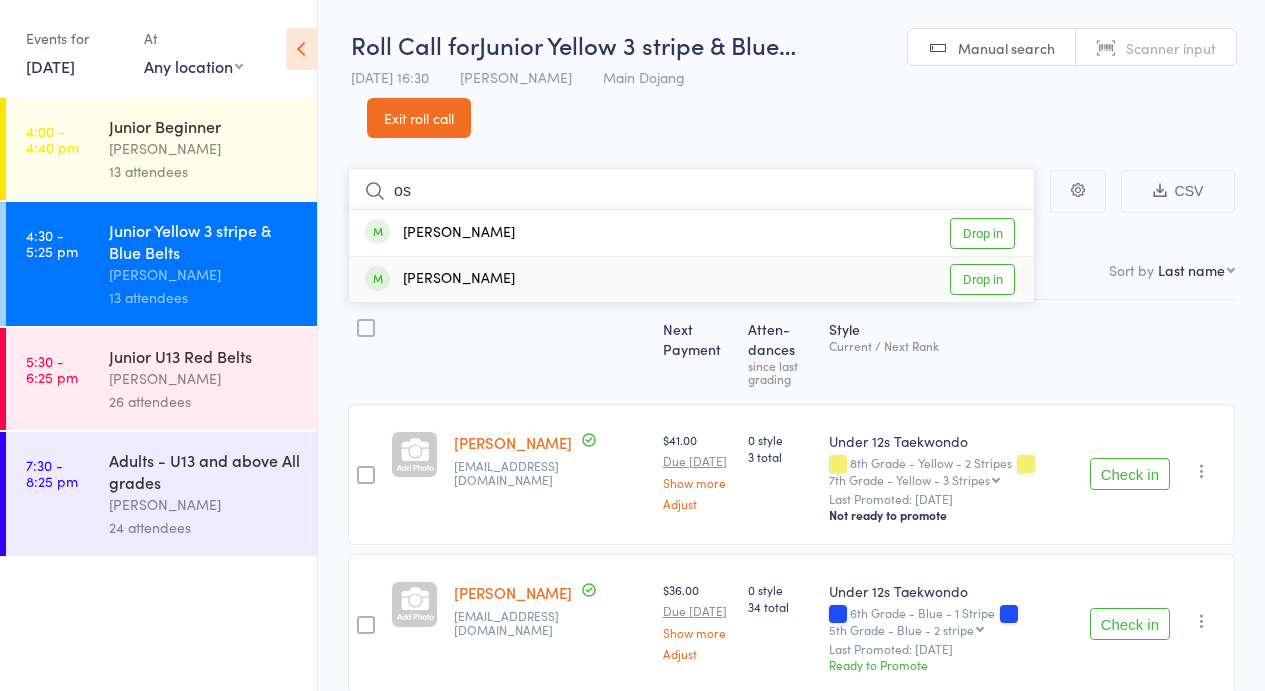 type on "o" 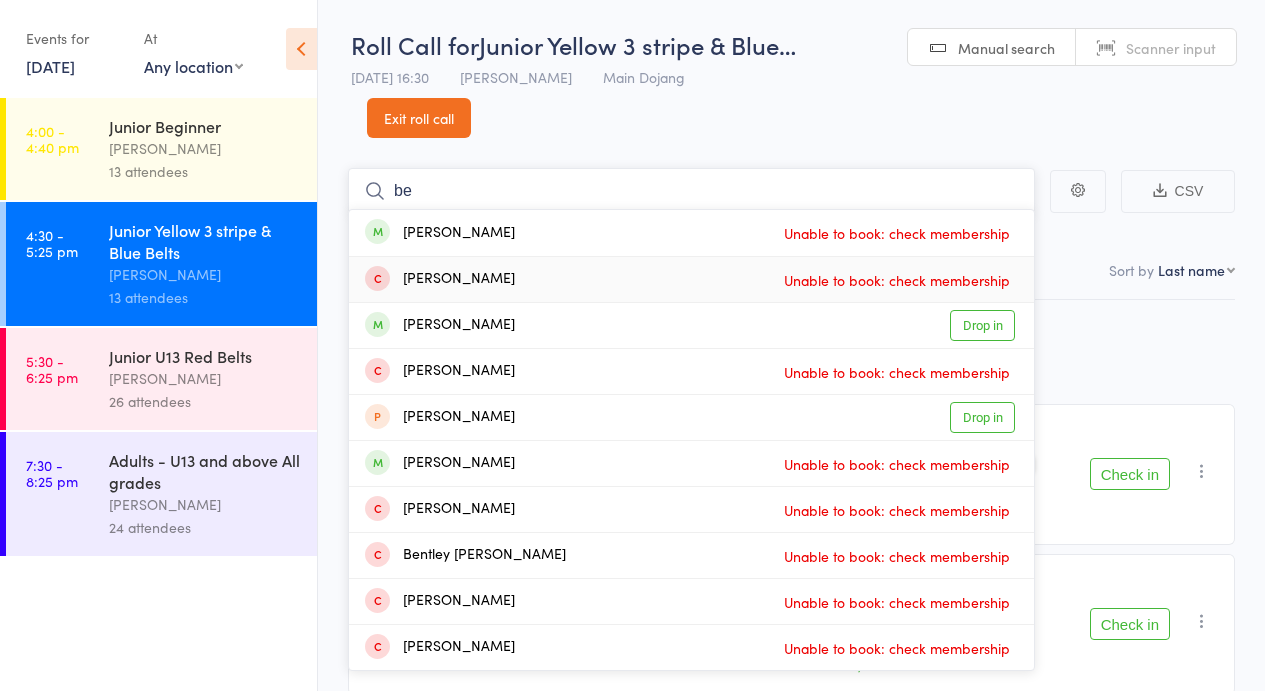 type on "b" 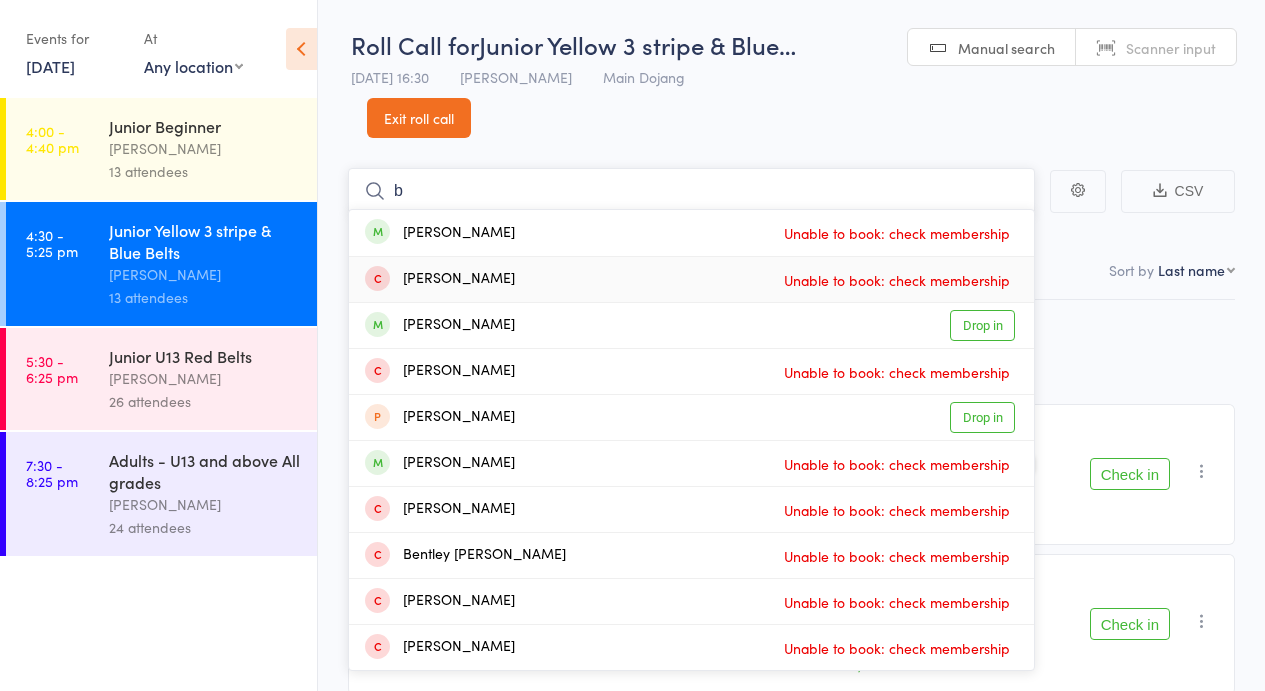 type 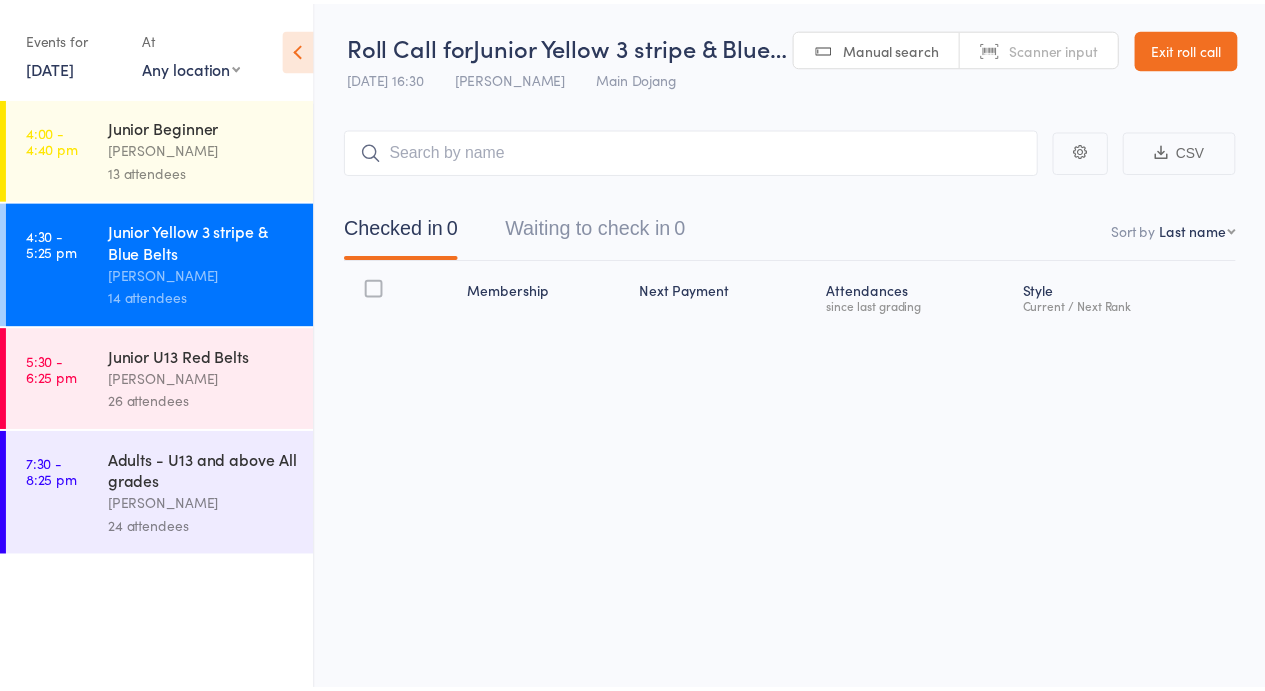 scroll, scrollTop: 0, scrollLeft: 0, axis: both 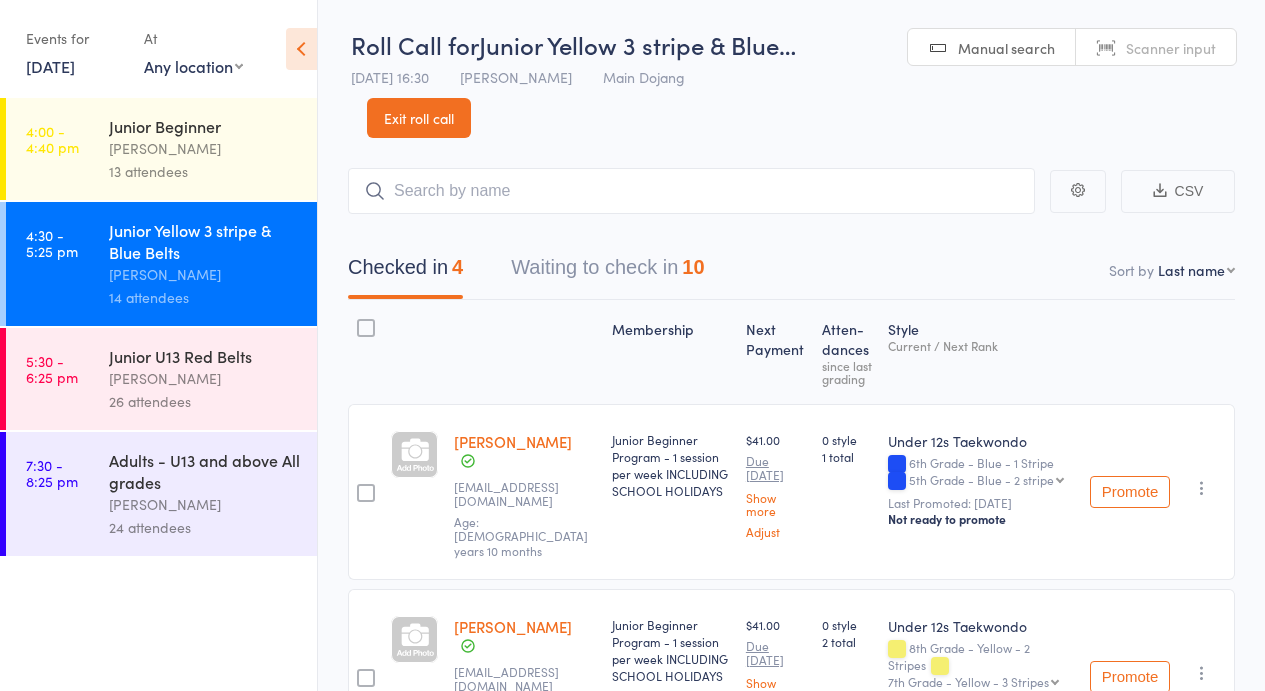 drag, startPoint x: 613, startPoint y: 292, endPoint x: 660, endPoint y: 306, distance: 49.0408 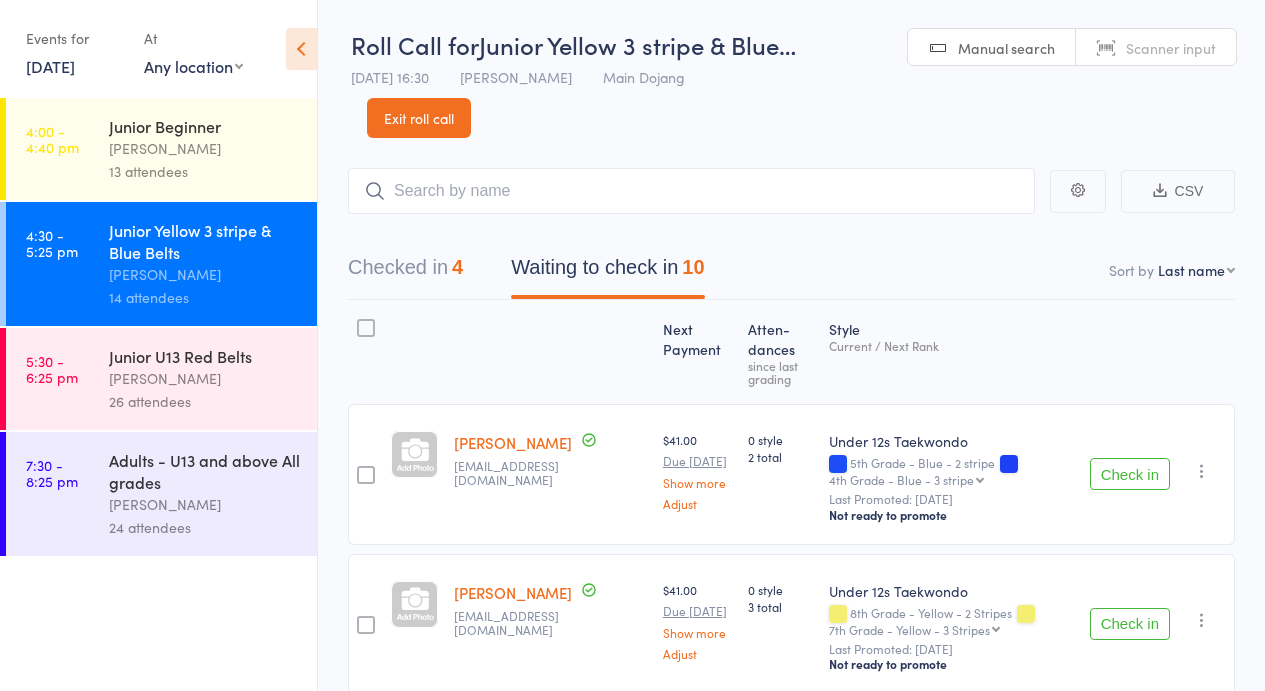 click on "Check in" at bounding box center (1130, 474) 